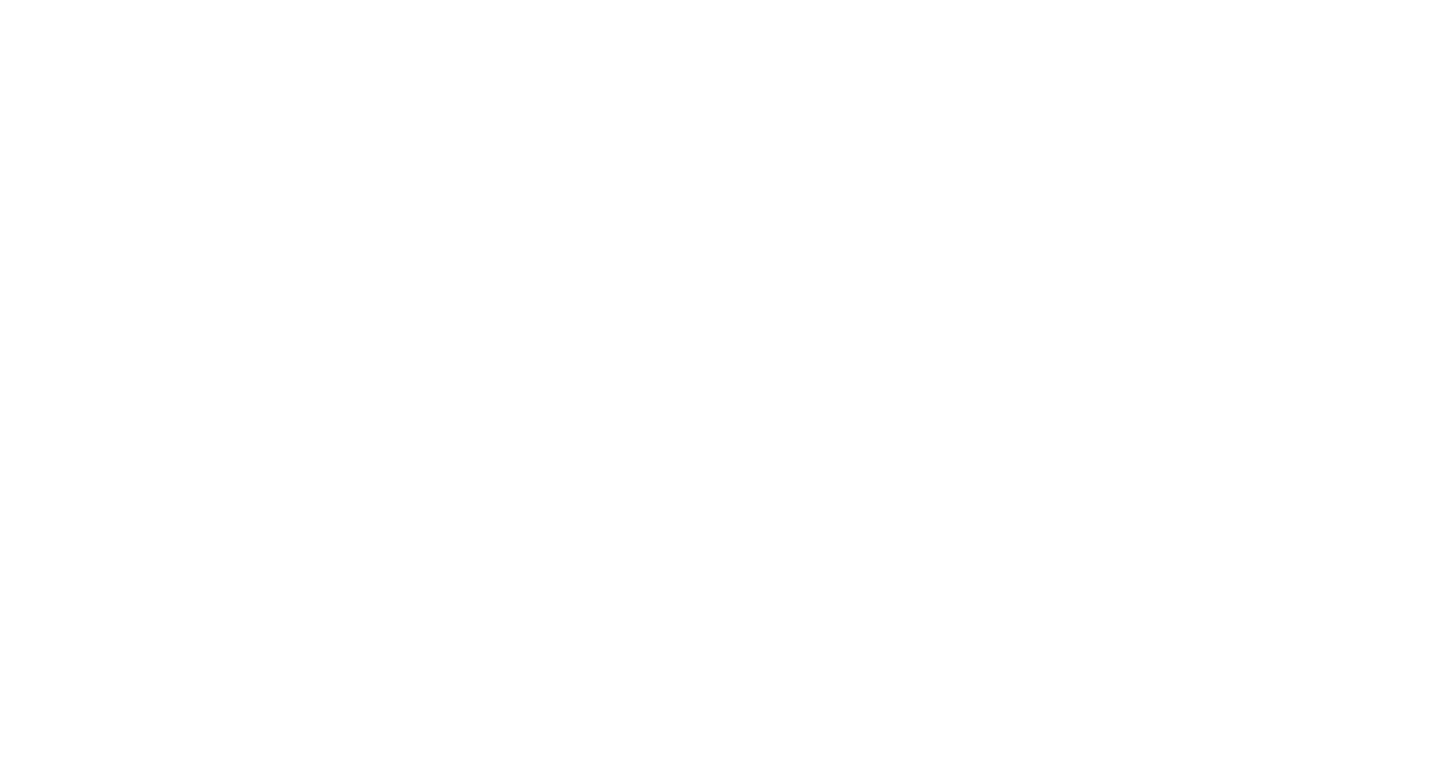 scroll, scrollTop: 0, scrollLeft: 0, axis: both 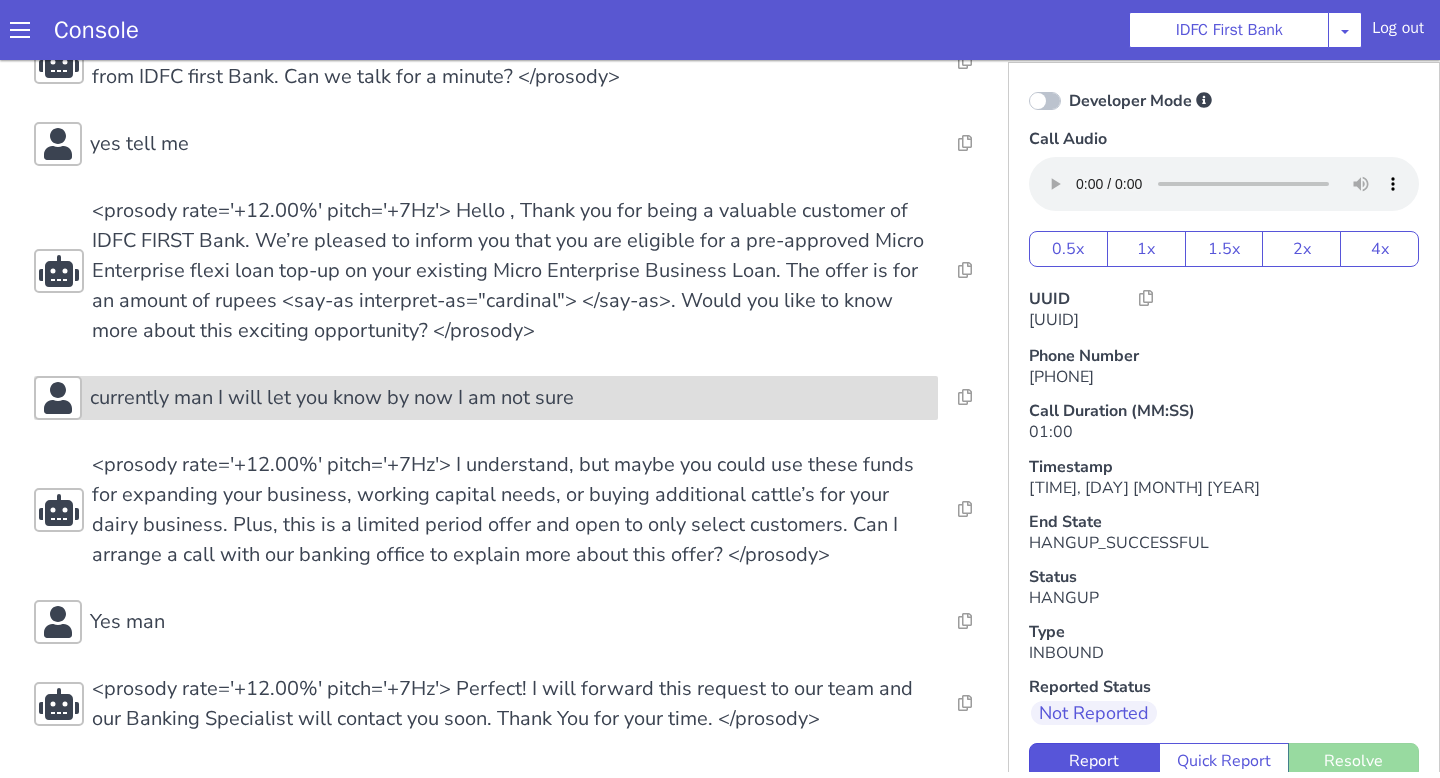 click on "currently man I will let you know by now I am not sure" at bounding box center (332, 398) 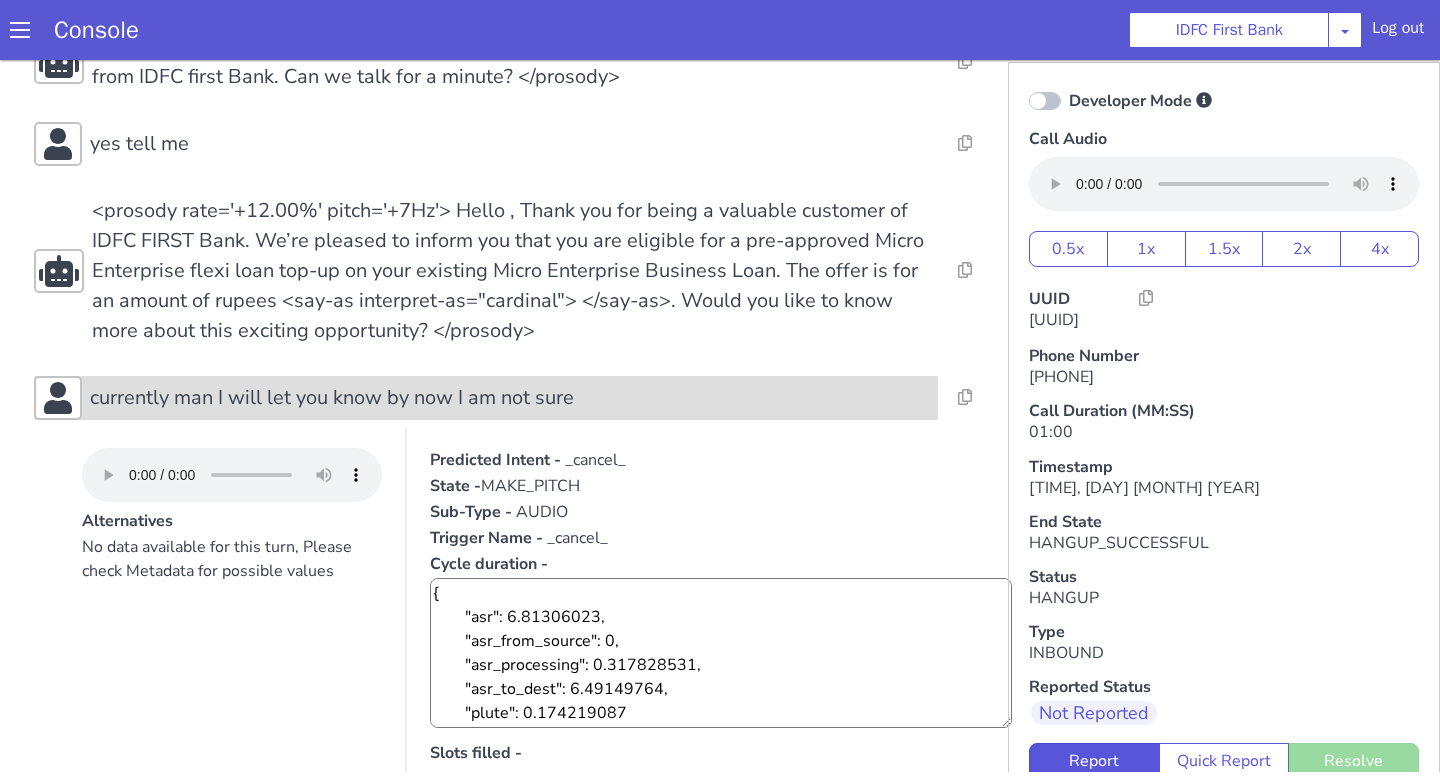 click on "currently man I will let you know by now I am not sure" at bounding box center (332, 398) 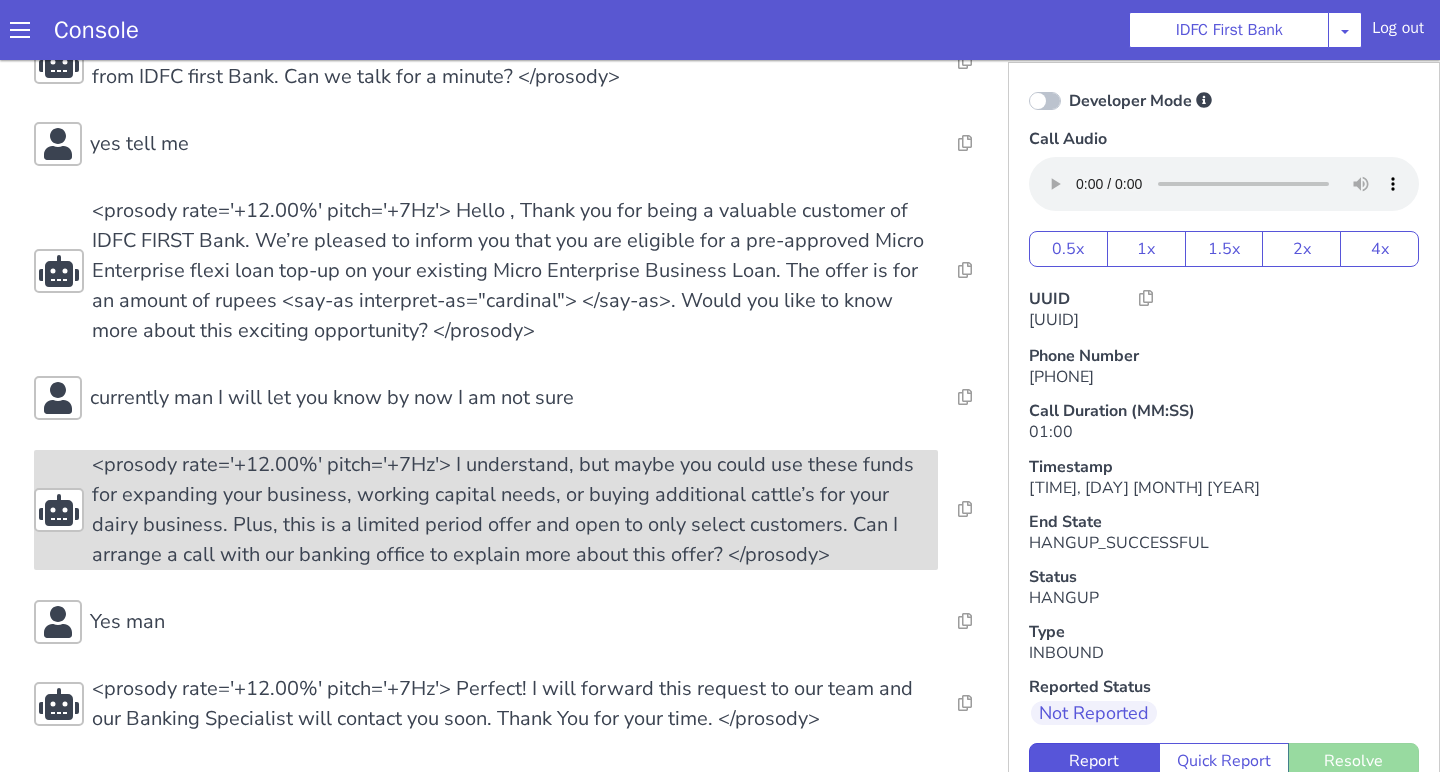 click on "<prosody rate='+12.00%' pitch='+7Hz'> I understand, but maybe you could use these funds for expanding your business, working capital needs, or buying additional cattle’s for your dairy business. Plus, this is a limited period offer and open to only select customers. Can I arrange a call with our banking office to explain more about this offer? </prosody>" at bounding box center [515, 510] 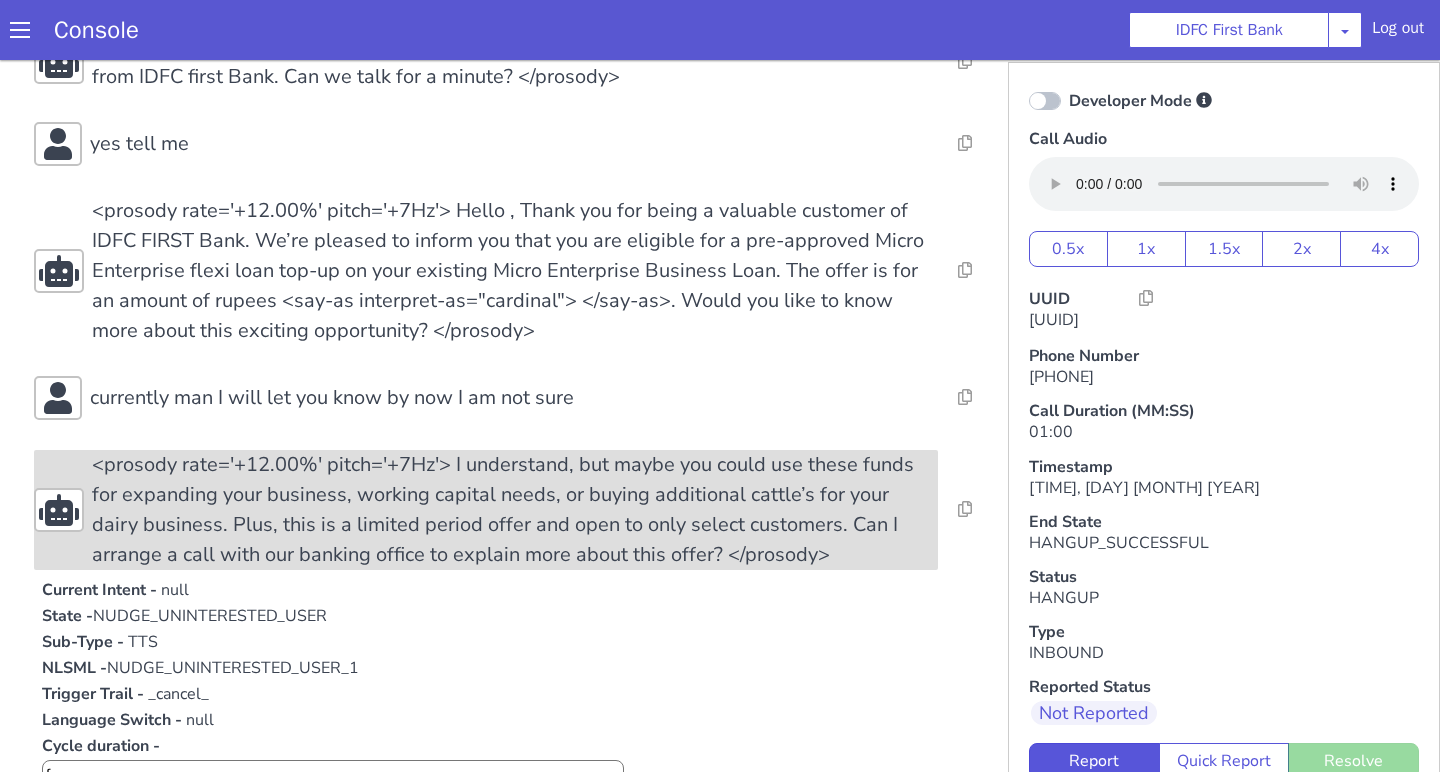 click on "<prosody rate='+12.00%' pitch='+7Hz'> I understand, but maybe you could use these funds for expanding your business, working capital needs, or buying additional cattle’s for your dairy business. Plus, this is a limited period offer and open to only select customers. Can I arrange a call with our banking office to explain more about this offer? </prosody>" at bounding box center [515, 510] 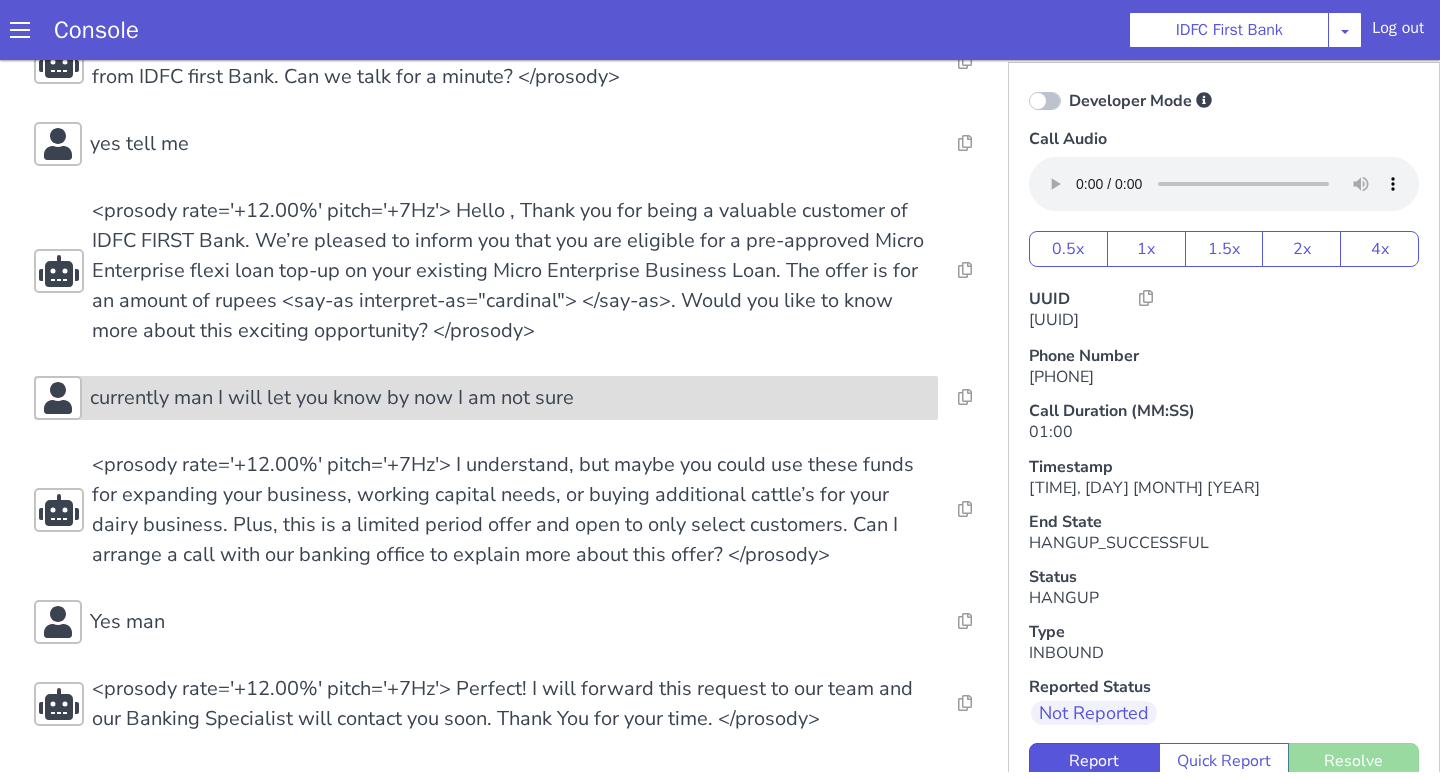 click on "currently man I will let you know by now I am not sure" at bounding box center (332, 398) 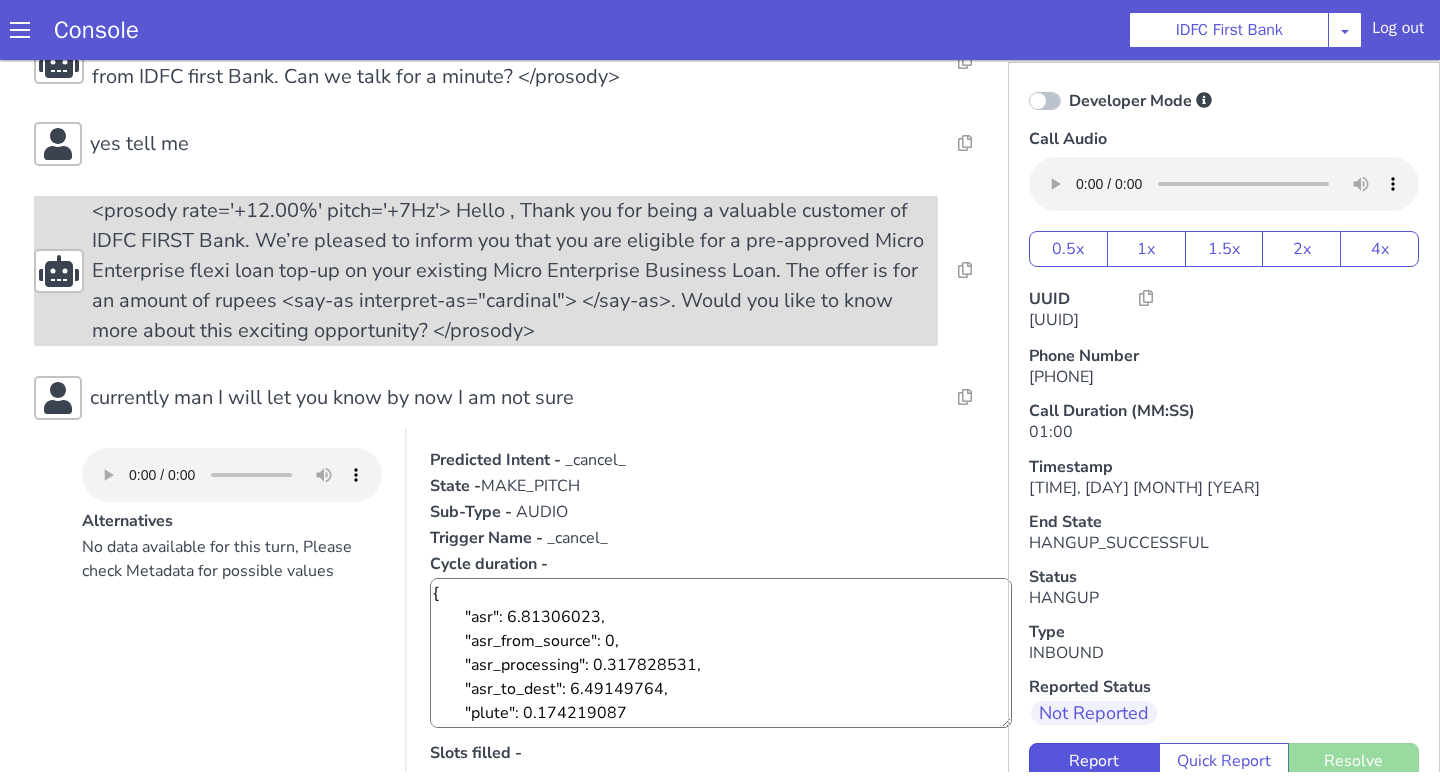 click on "<prosody rate='+12.00%' pitch='+7Hz'> Hello , Thank you for being a valuable customer of IDFC FIRST Bank. We’re pleased to inform you that you are eligible for a pre-approved Micro Enterprise flexi loan top-up on your existing Micro Enterprise Business Loan. The offer is for an amount of rupees <say-as interpret-as="cardinal">  </say-as>. Would you like to know more about this exciting opportunity? </prosody>" at bounding box center [515, 271] 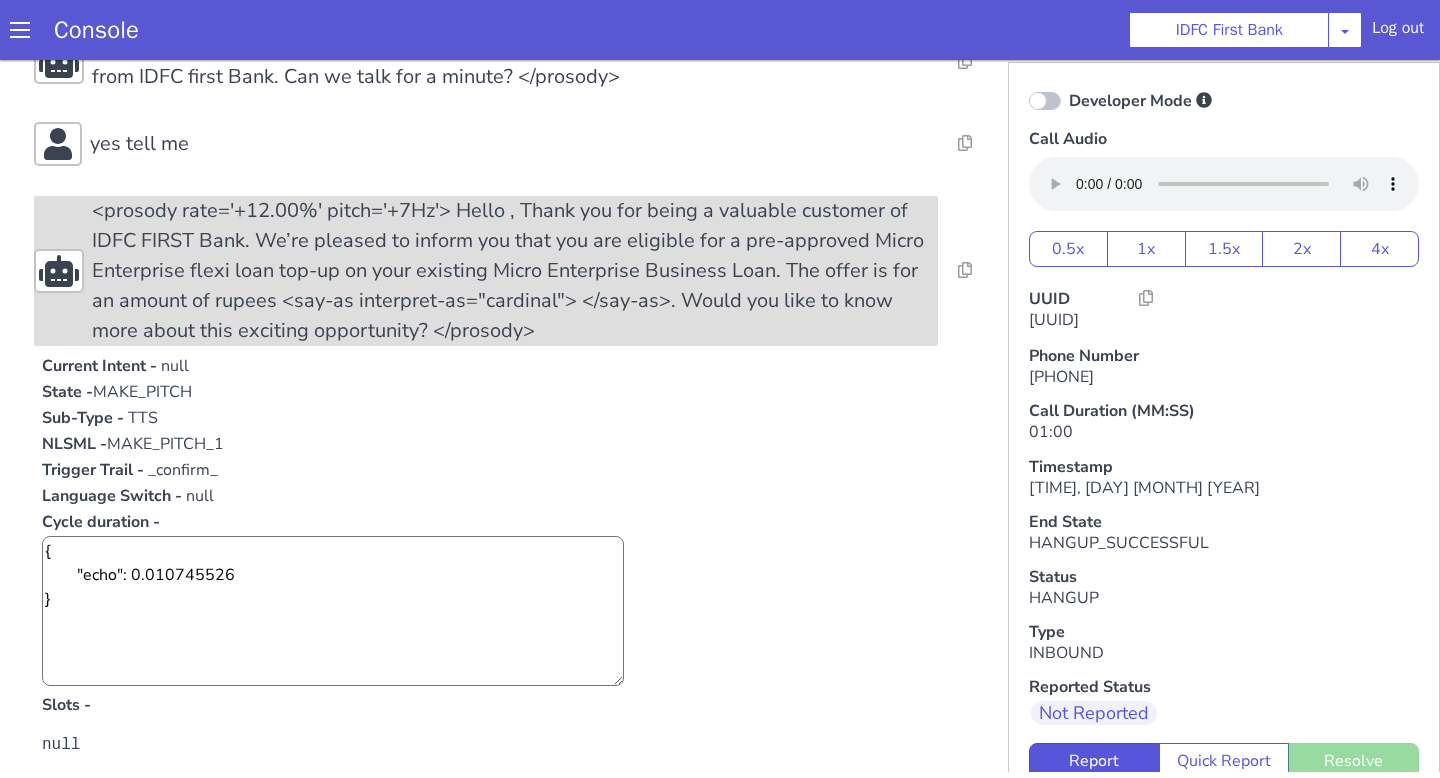 click on "<prosody rate='+12.00%' pitch='+7Hz'> Hello , Thank you for being a valuable customer of IDFC FIRST Bank. We’re pleased to inform you that you are eligible for a pre-approved Micro Enterprise flexi loan top-up on your existing Micro Enterprise Business Loan. The offer is for an amount of rupees <say-as interpret-as="cardinal">  </say-as>. Would you like to know more about this exciting opportunity? </prosody>" at bounding box center (515, 271) 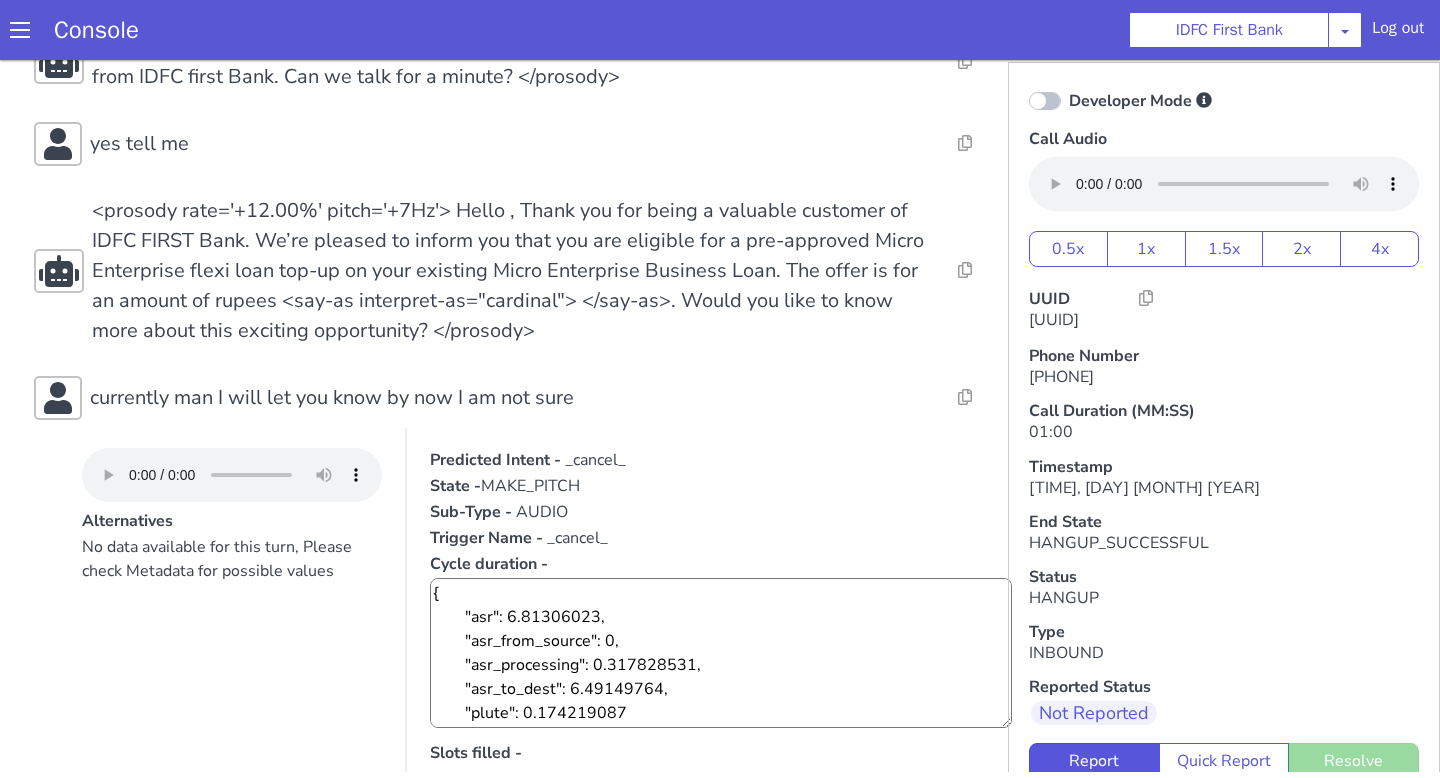 type 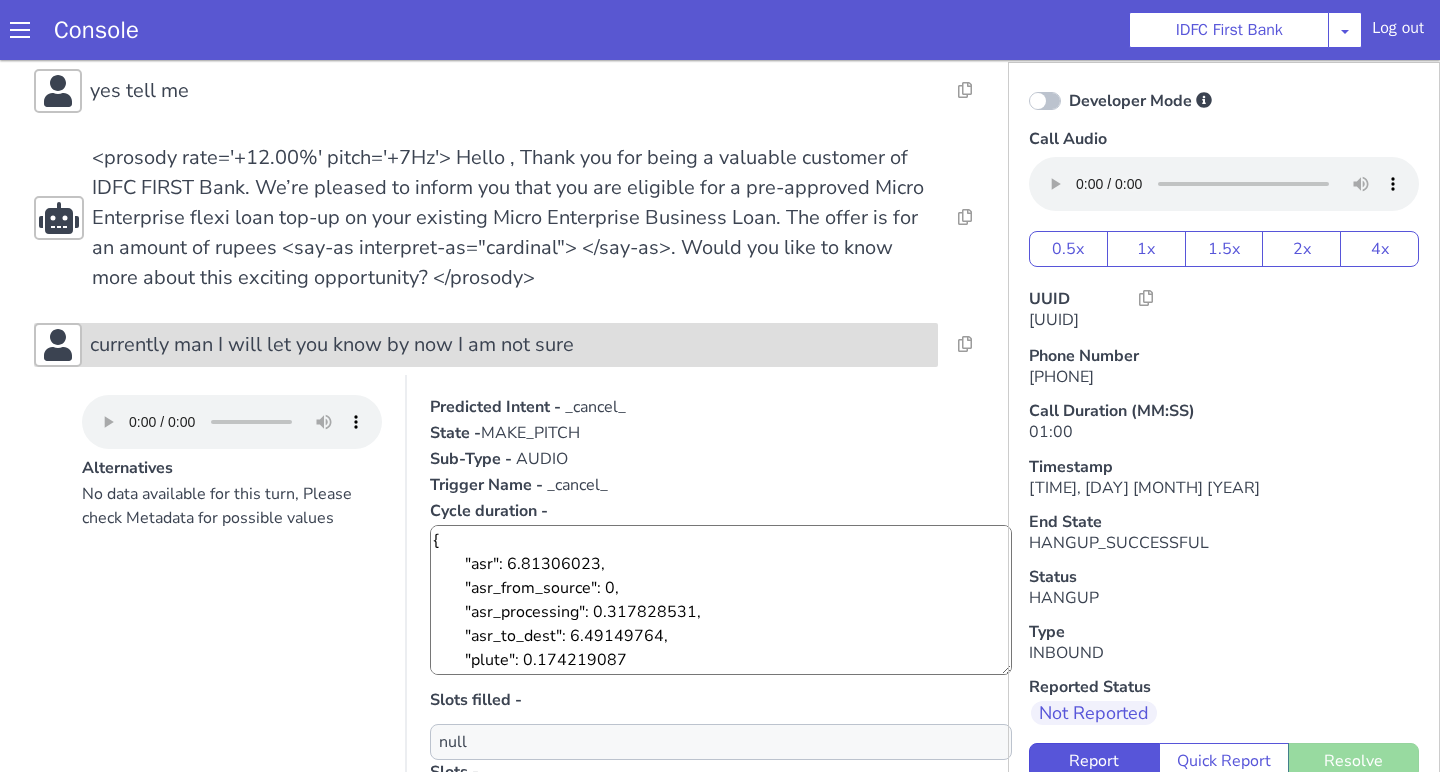 scroll, scrollTop: 134, scrollLeft: 0, axis: vertical 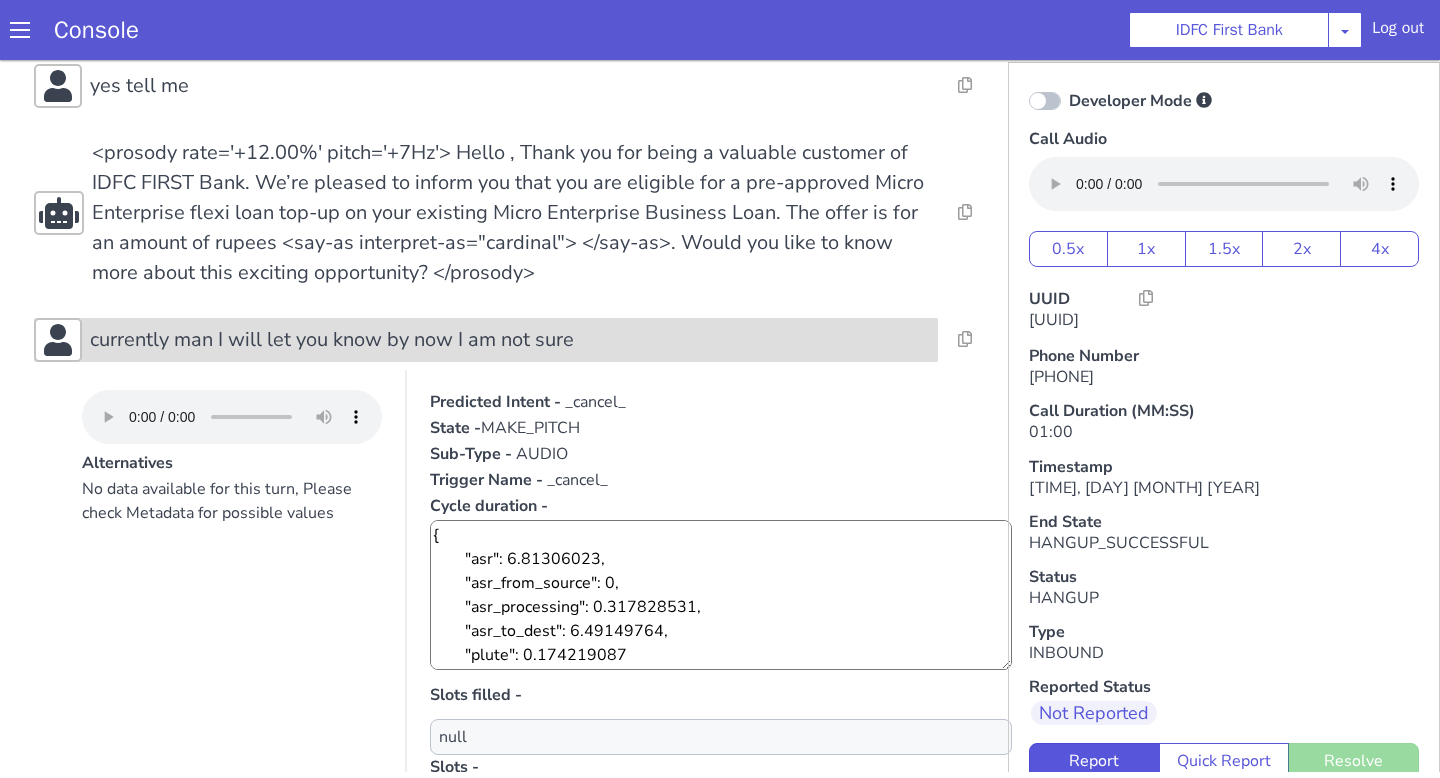 click on "currently man I will let you know by now I am not sure" at bounding box center (510, 340) 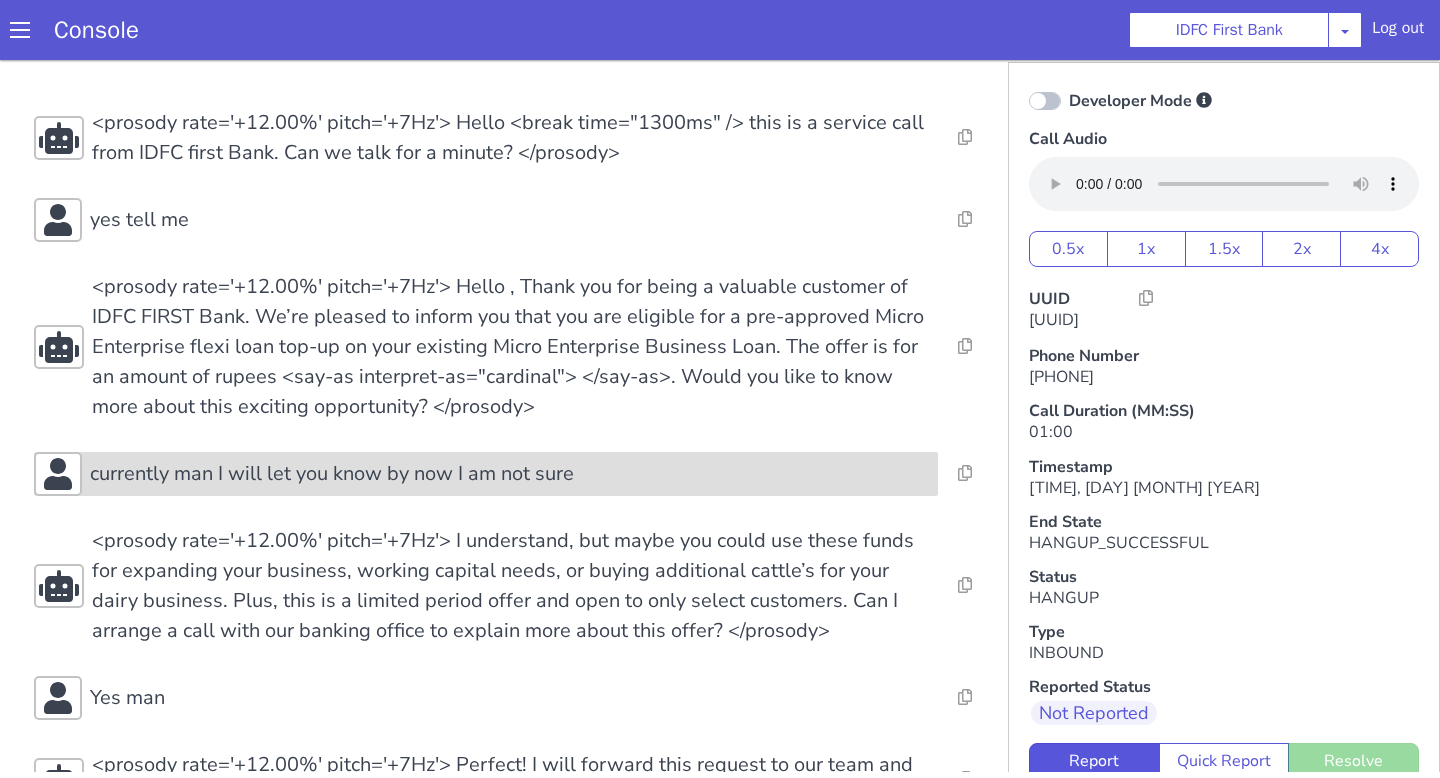 scroll, scrollTop: 0, scrollLeft: 0, axis: both 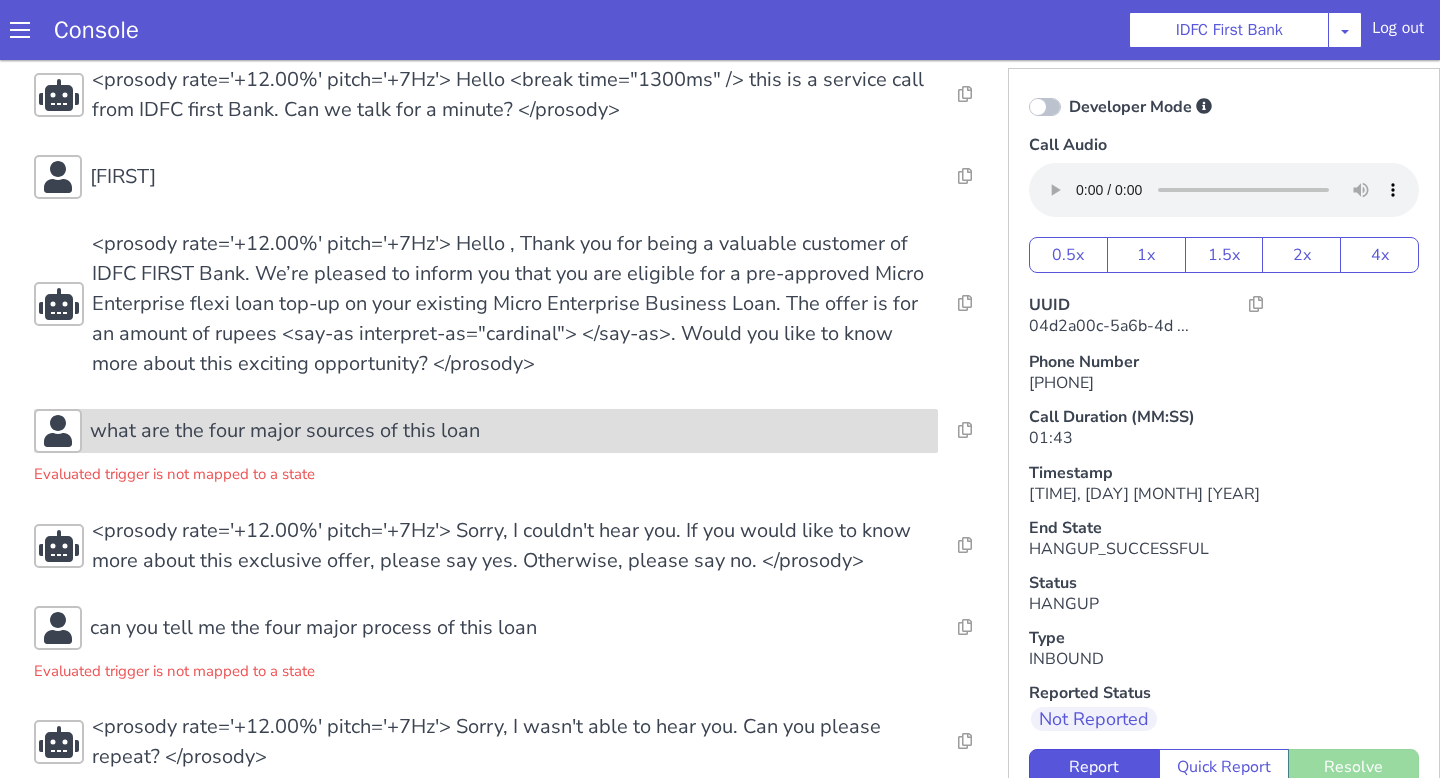 click on "what are the four major sources of this loan" at bounding box center [486, 431] 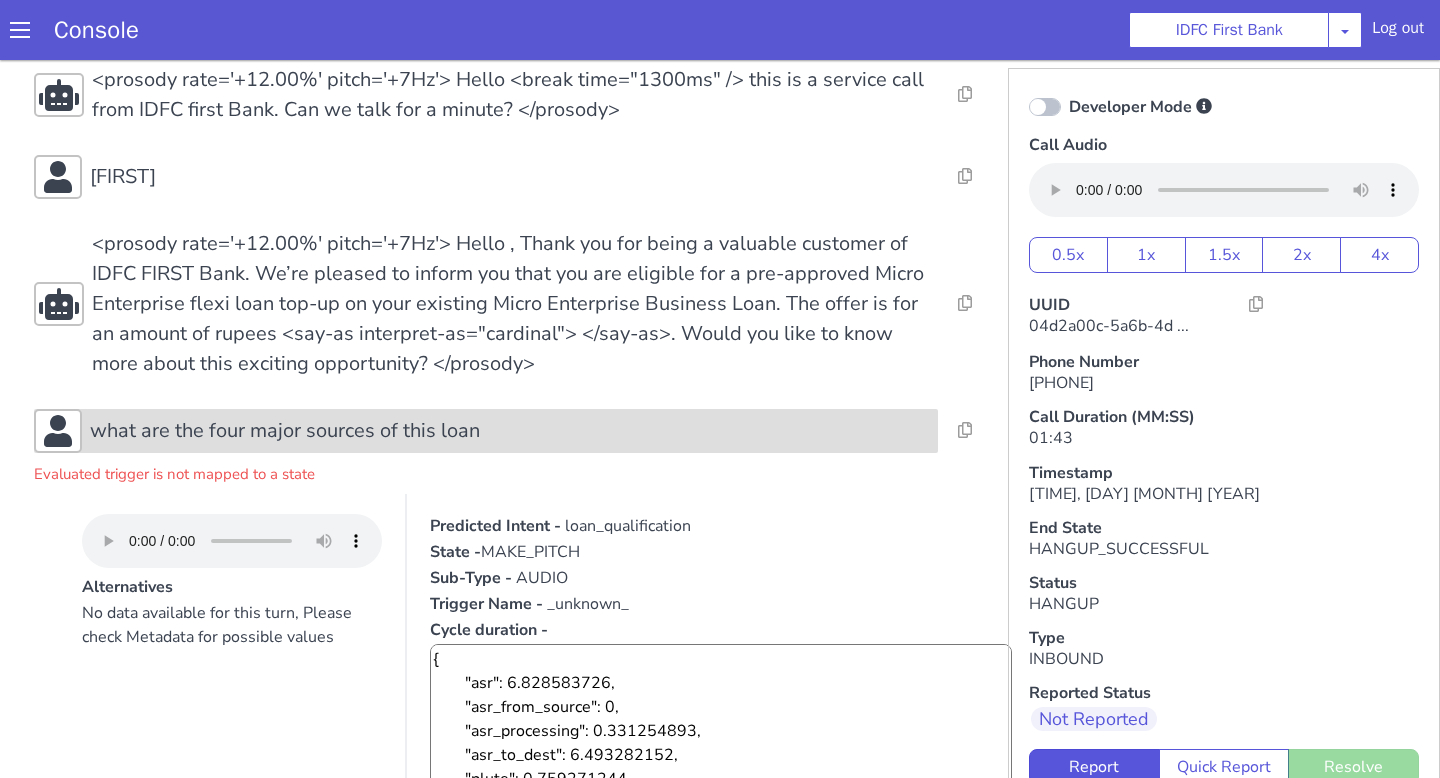 click on "what are the four major sources of this loan" at bounding box center (486, 431) 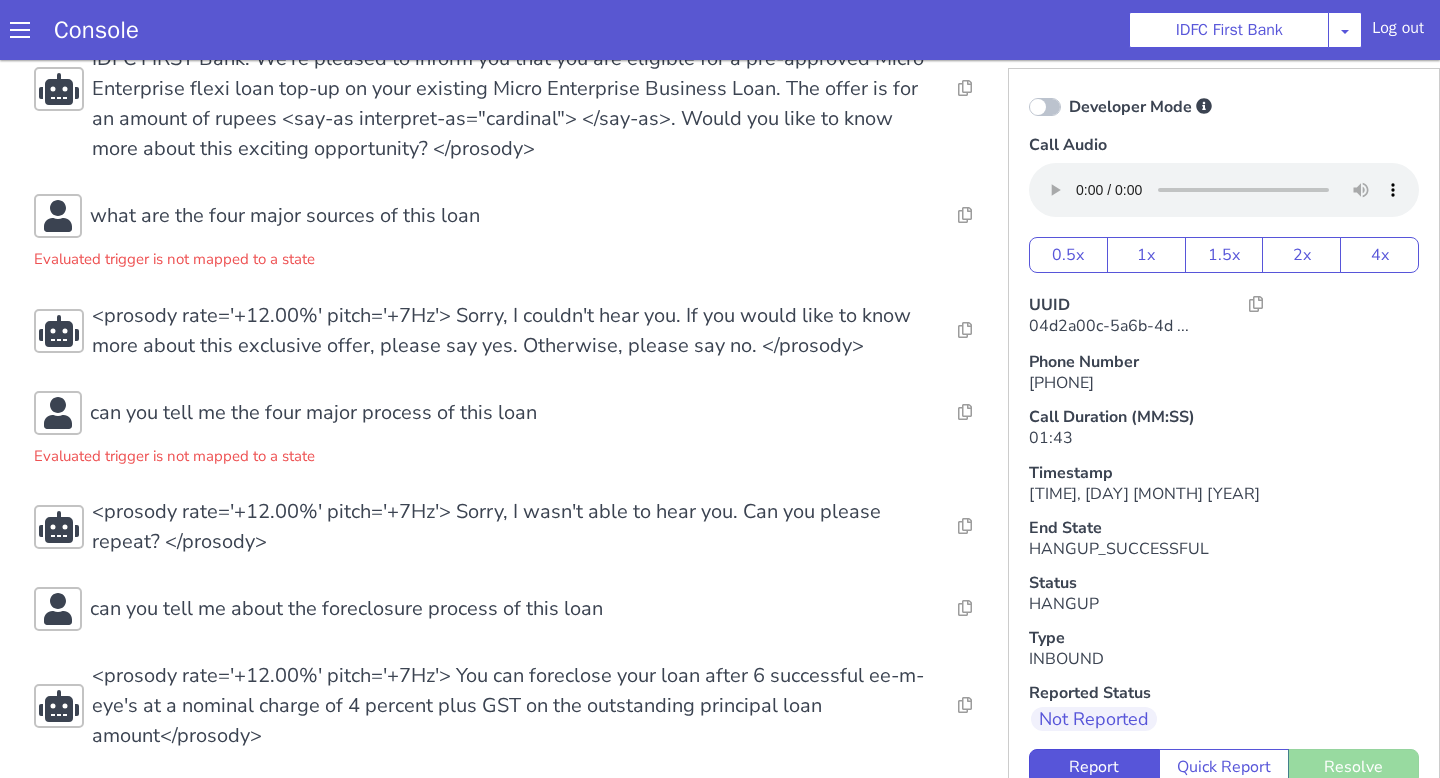 scroll, scrollTop: 317, scrollLeft: 0, axis: vertical 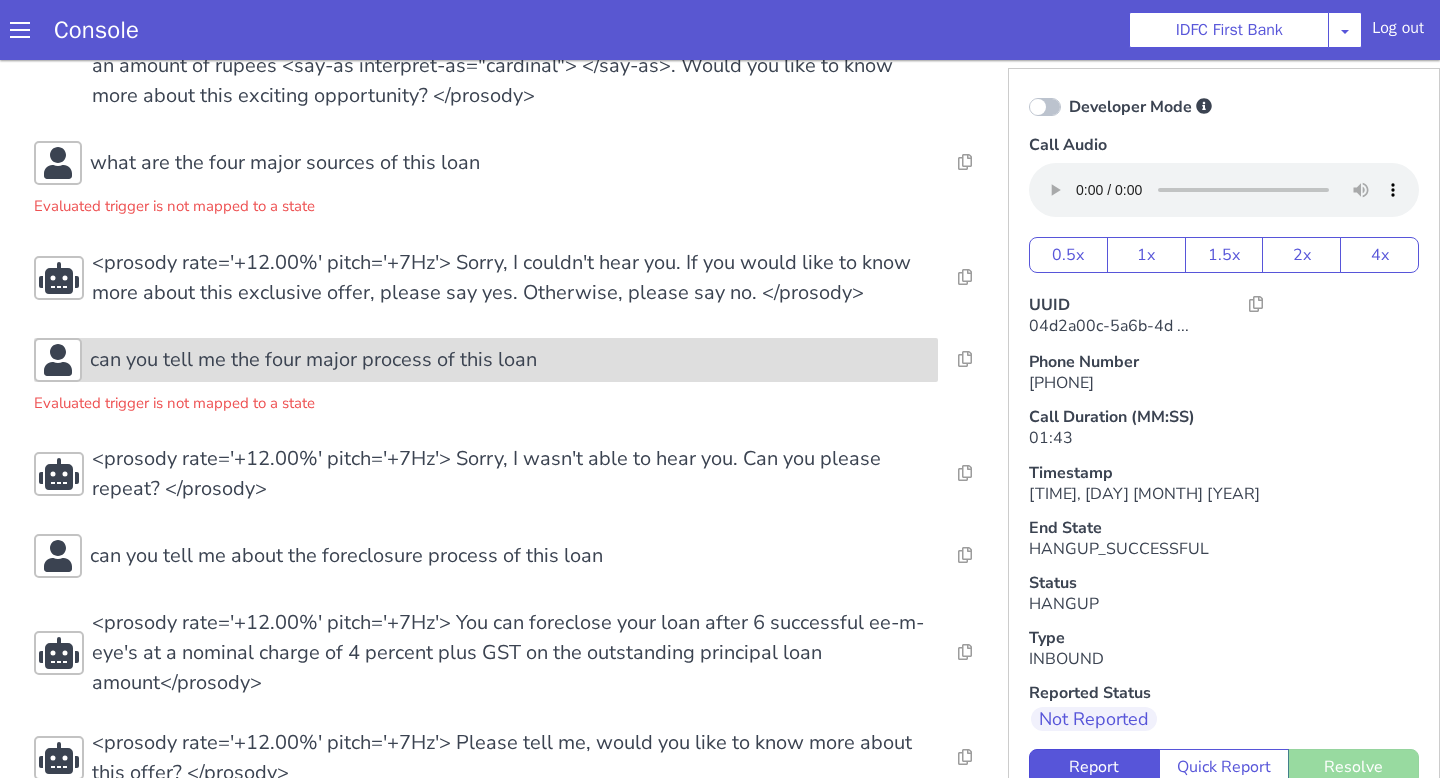 click on "can you tell me the four major process of this loan" at bounding box center (313, 360) 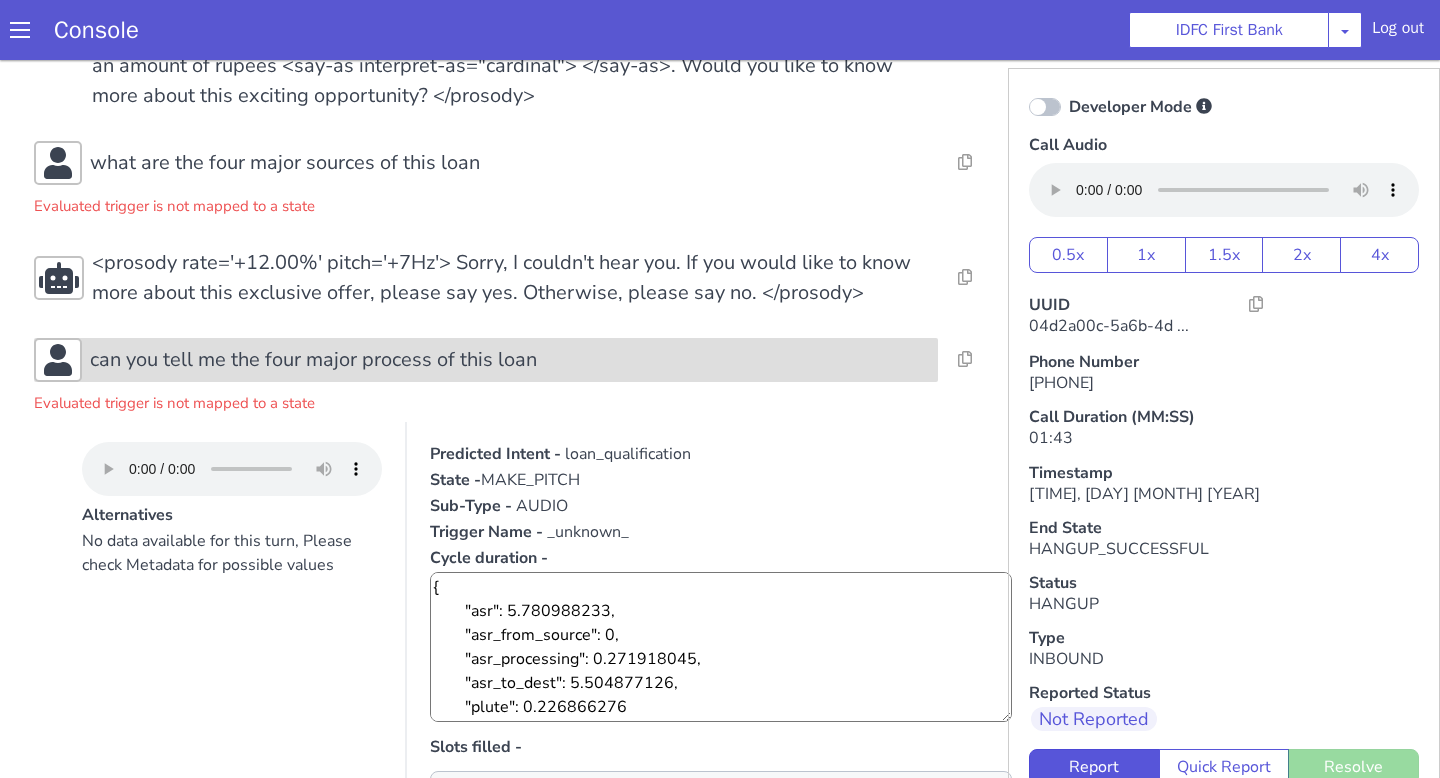 click on "can you tell me the four major process of this loan" at bounding box center [313, 360] 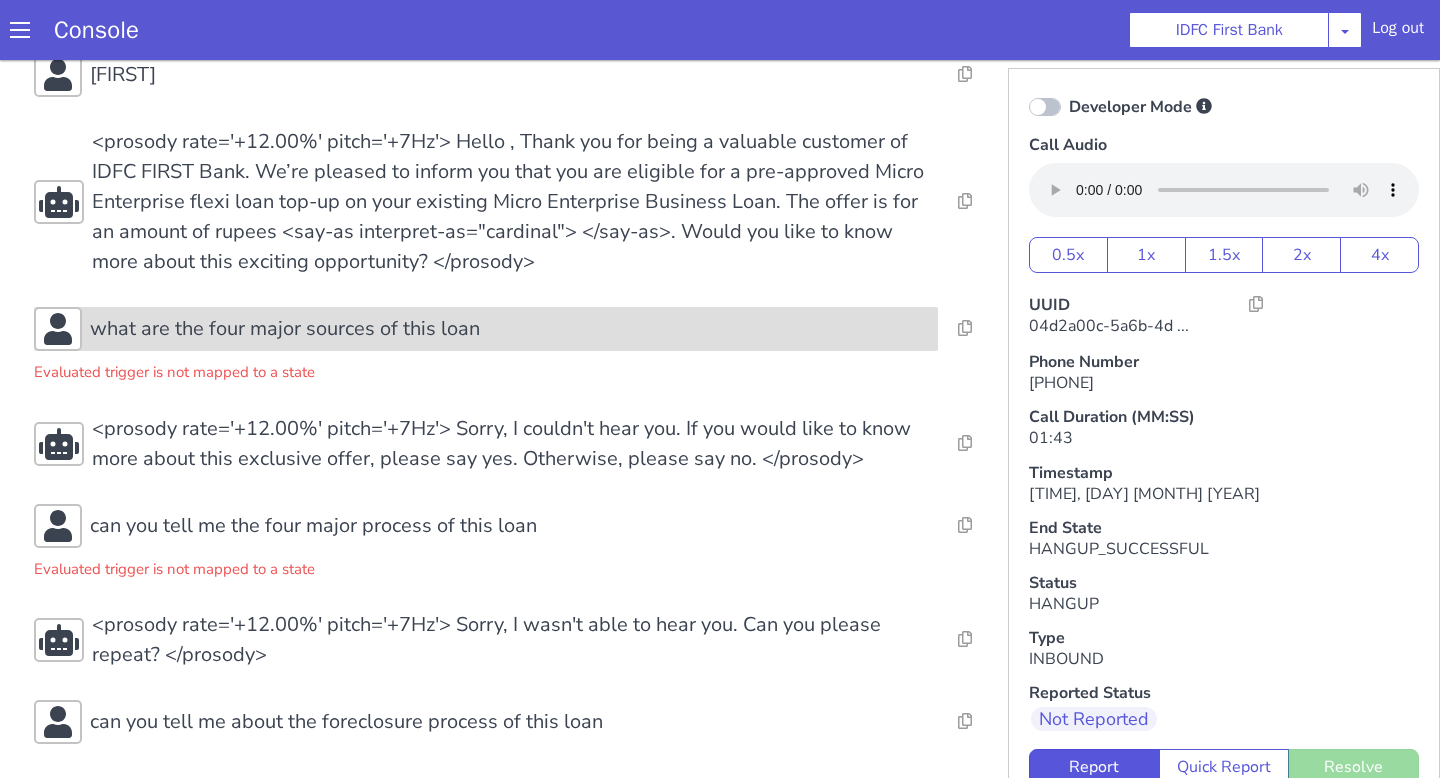 scroll, scrollTop: 171, scrollLeft: 0, axis: vertical 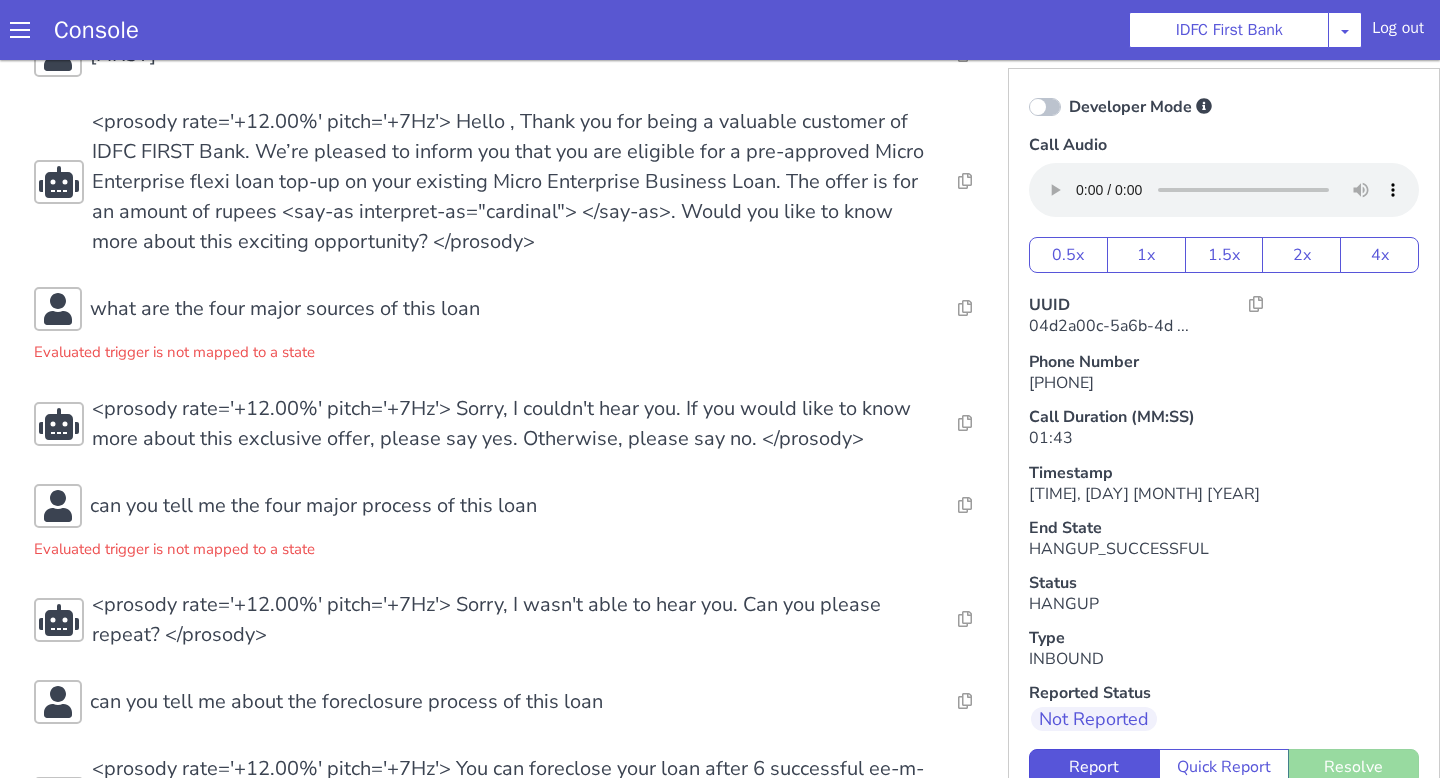 type 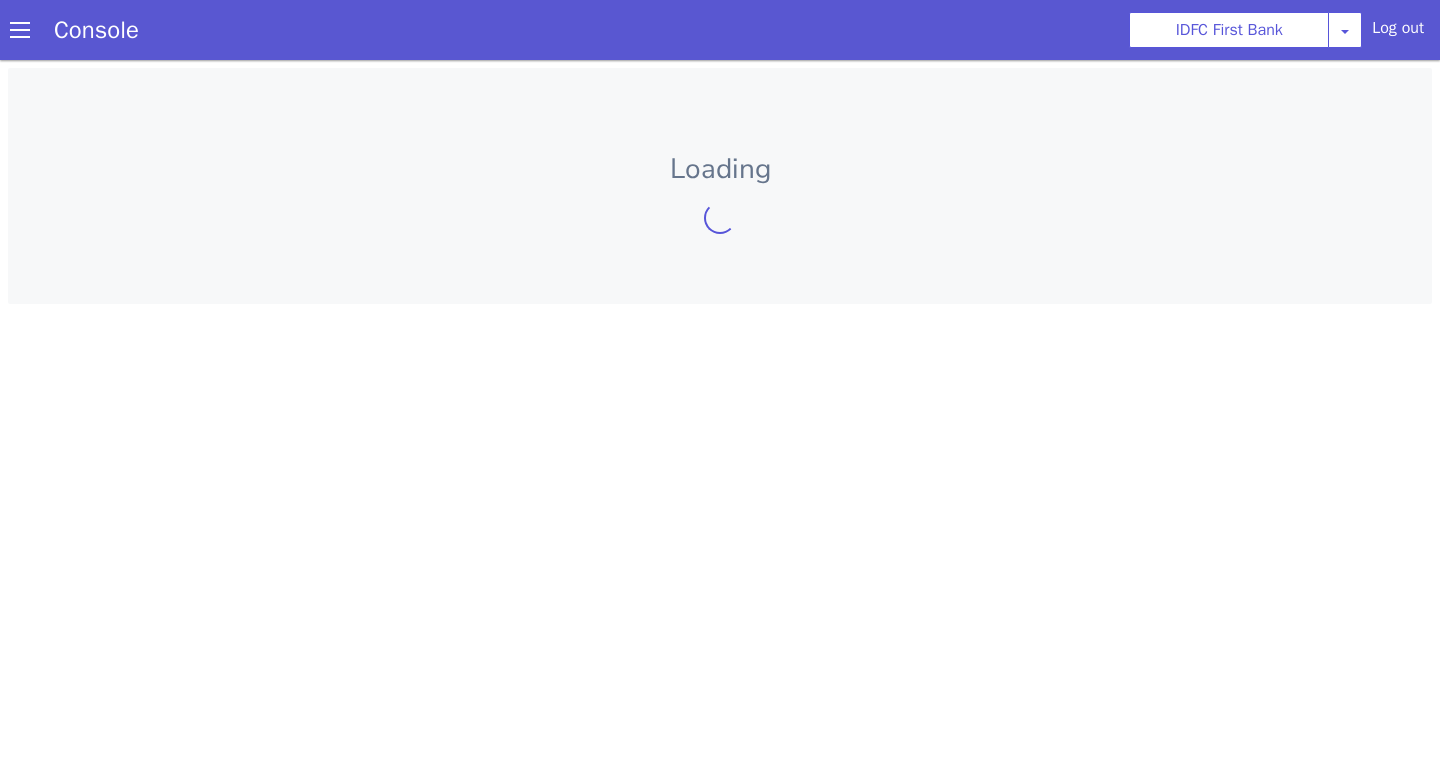 scroll, scrollTop: 0, scrollLeft: 0, axis: both 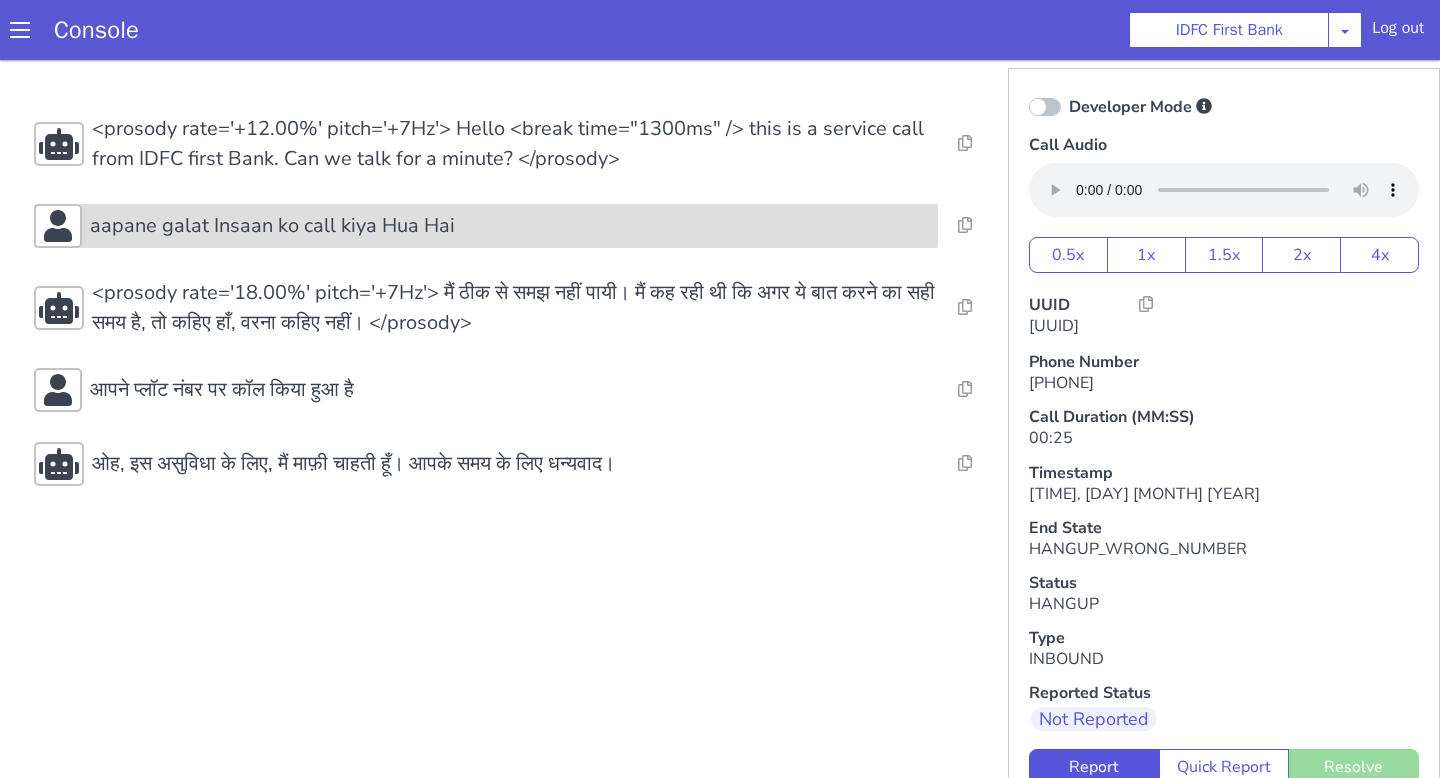 click on "aapane galat Insaan ko call kiya Hua Hai" at bounding box center [510, 226] 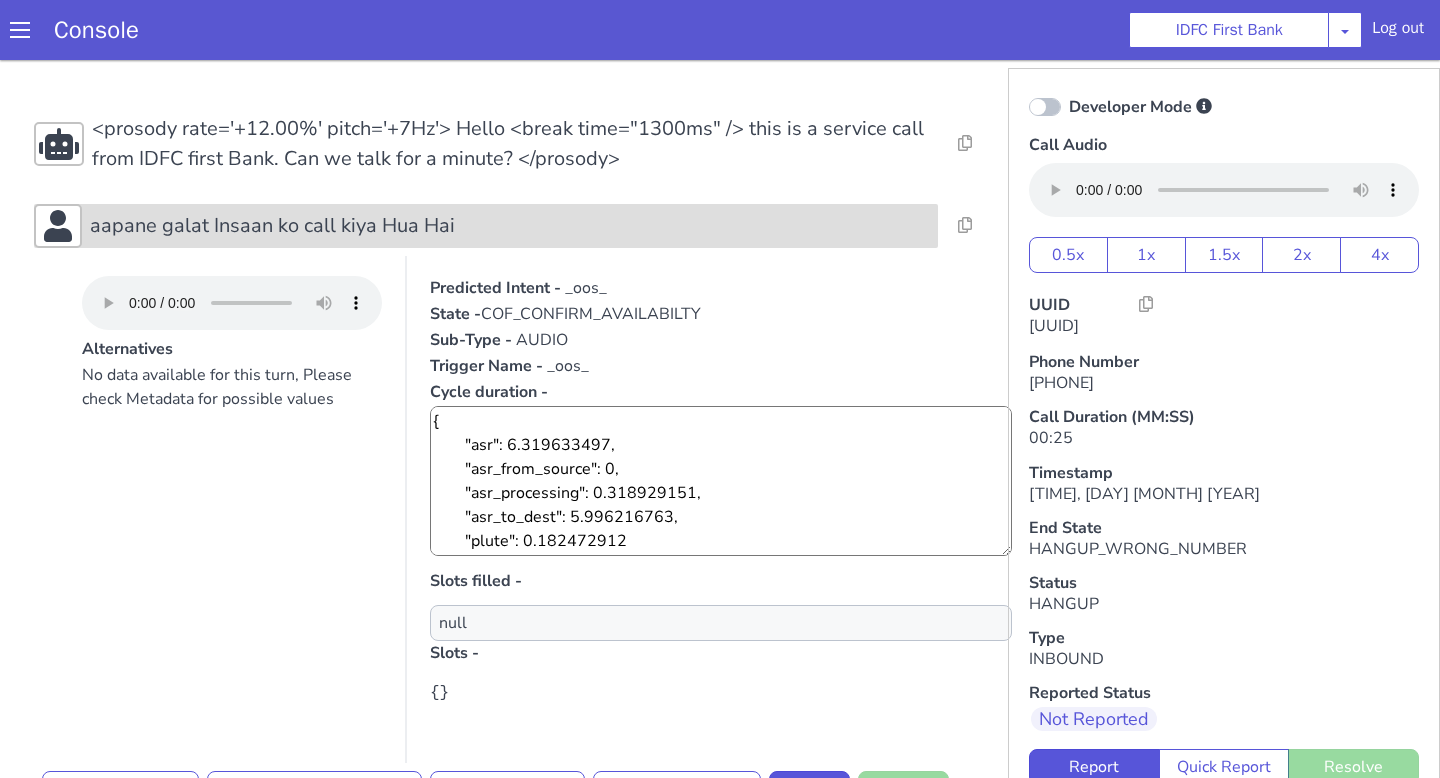 click on "aapane galat Insaan ko call kiya Hua Hai" at bounding box center [510, 226] 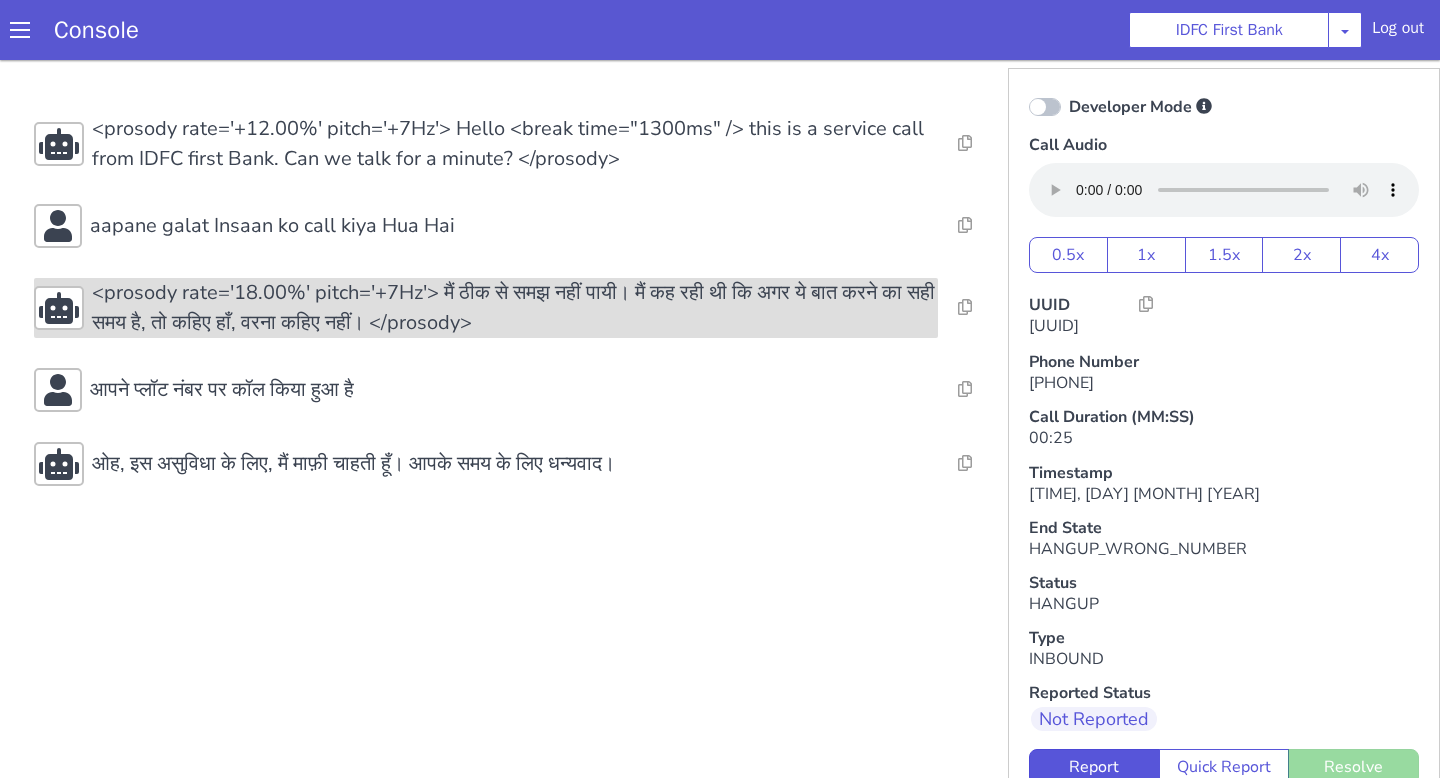 click on "<prosody rate='18.00%' pitch='+7Hz'> मैं ठीक से समझ नहीं पायी। मैं कह रही थी कि अगर ये बात करने का सही समय है, तो कहिए हाँ, वरना कहिए नहीं। </prosody>" at bounding box center [515, 308] 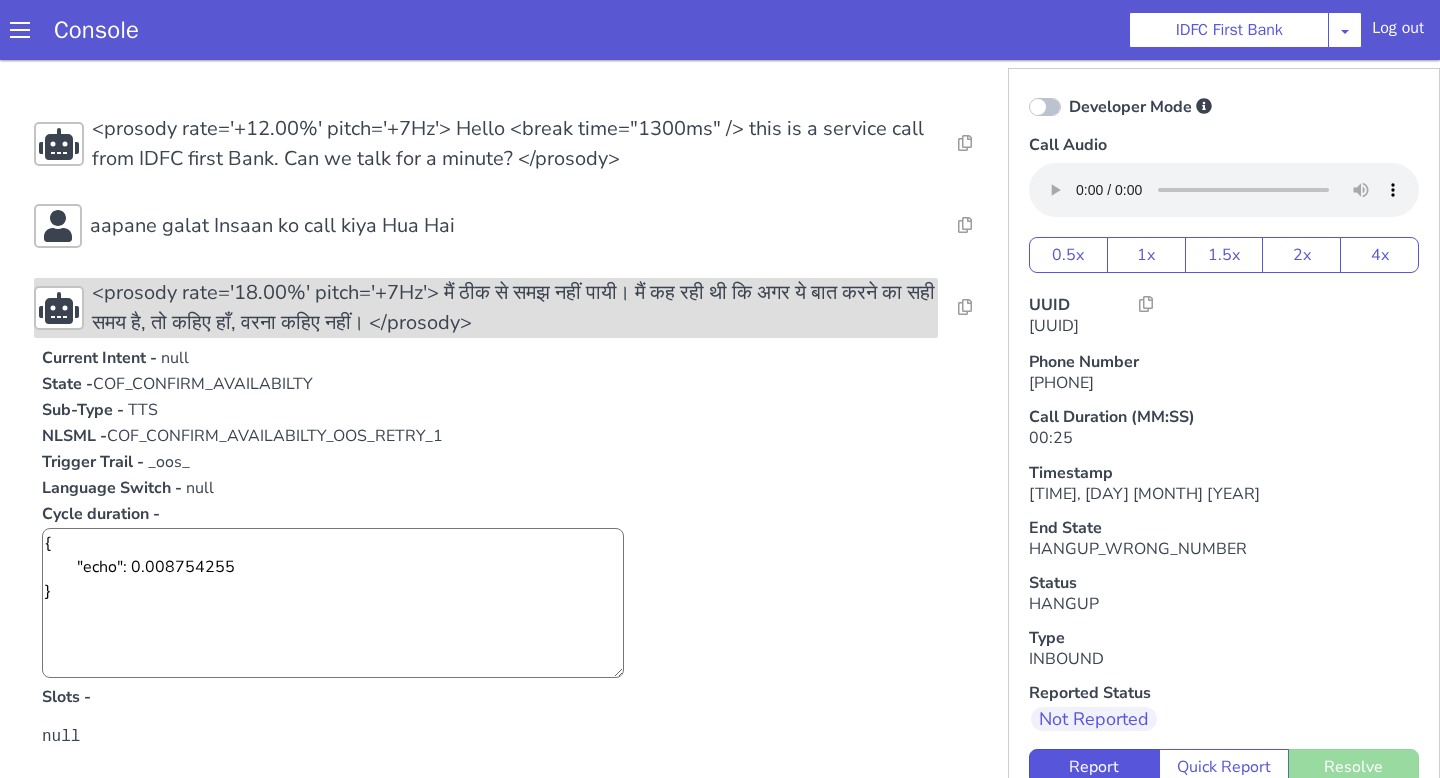 click on "<prosody rate='18.00%' pitch='+7Hz'> मैं ठीक से समझ नहीं पायी। मैं कह रही थी कि अगर ये बात करने का सही समय है, तो कहिए हाँ, वरना कहिए नहीं। </prosody>" at bounding box center [515, 308] 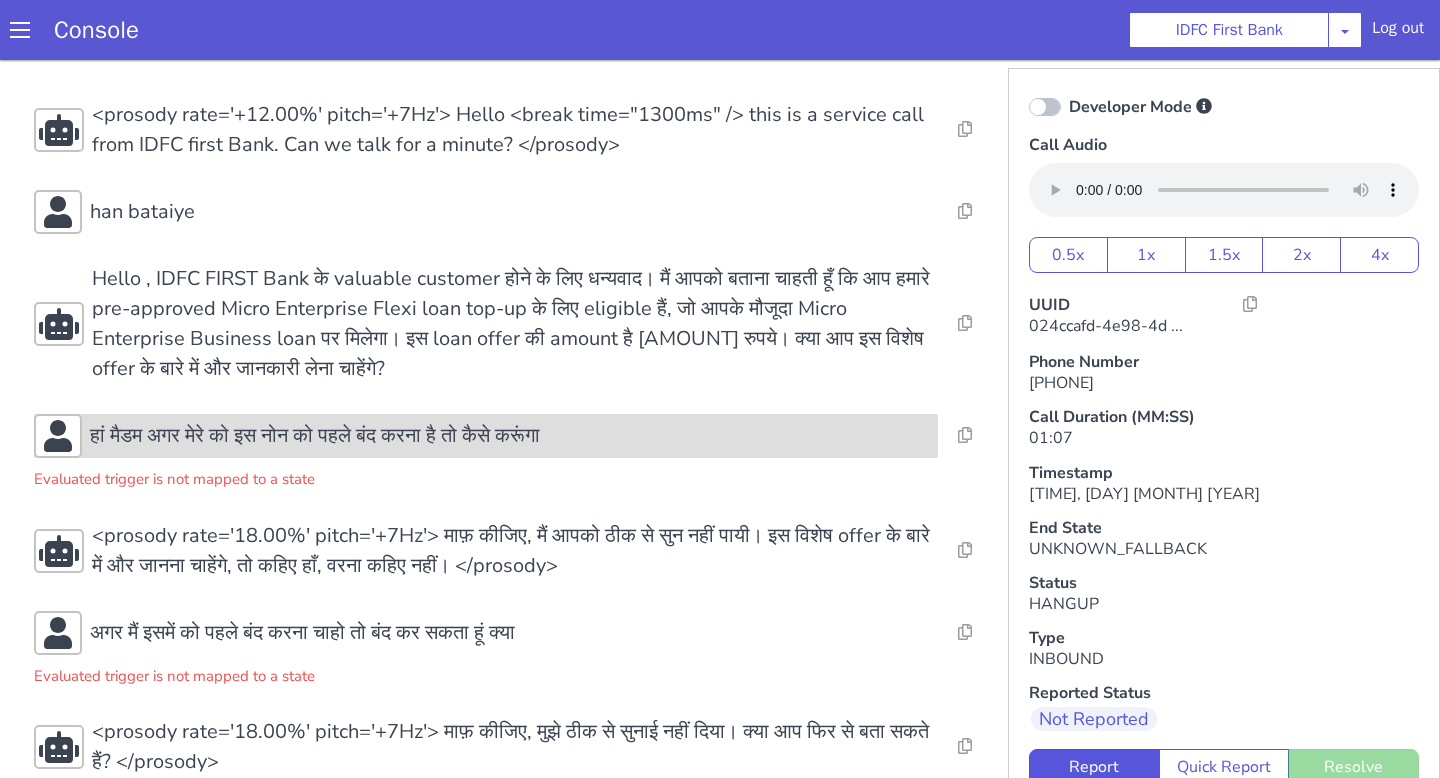 scroll, scrollTop: 0, scrollLeft: 0, axis: both 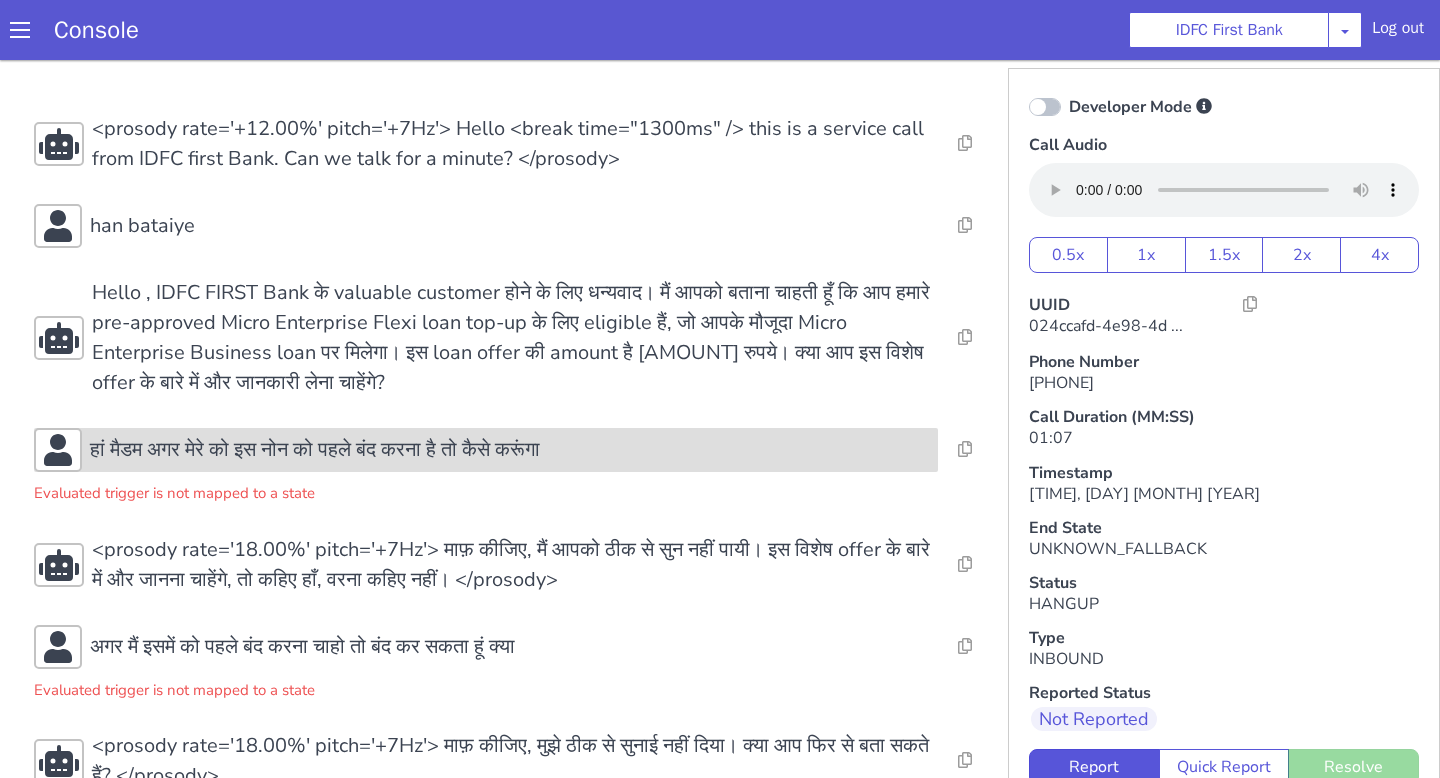 click on "हां मैडम अगर मेरे को इस नोन को पहले बंद करना है तो कैसे करूंगा" at bounding box center [1995, 716] 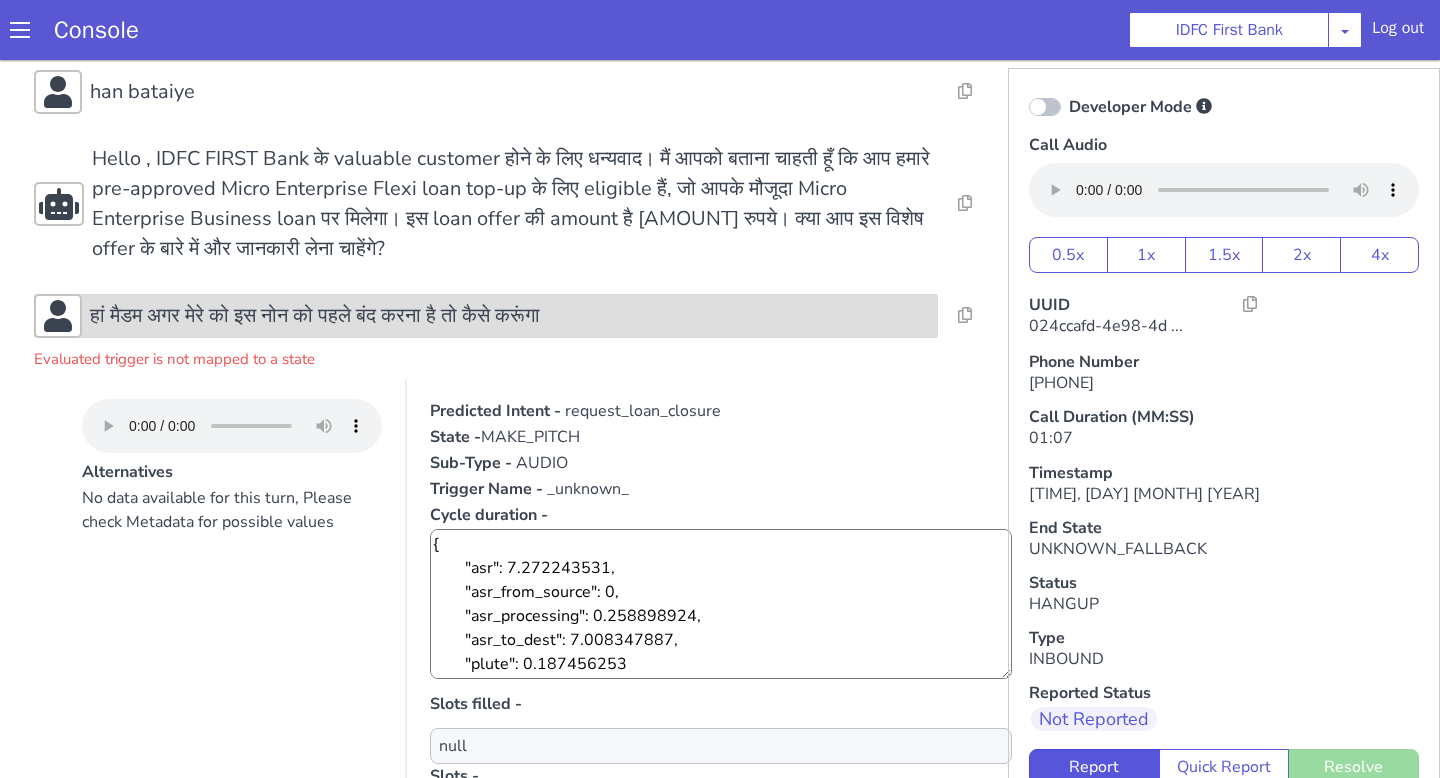 scroll, scrollTop: 137, scrollLeft: 0, axis: vertical 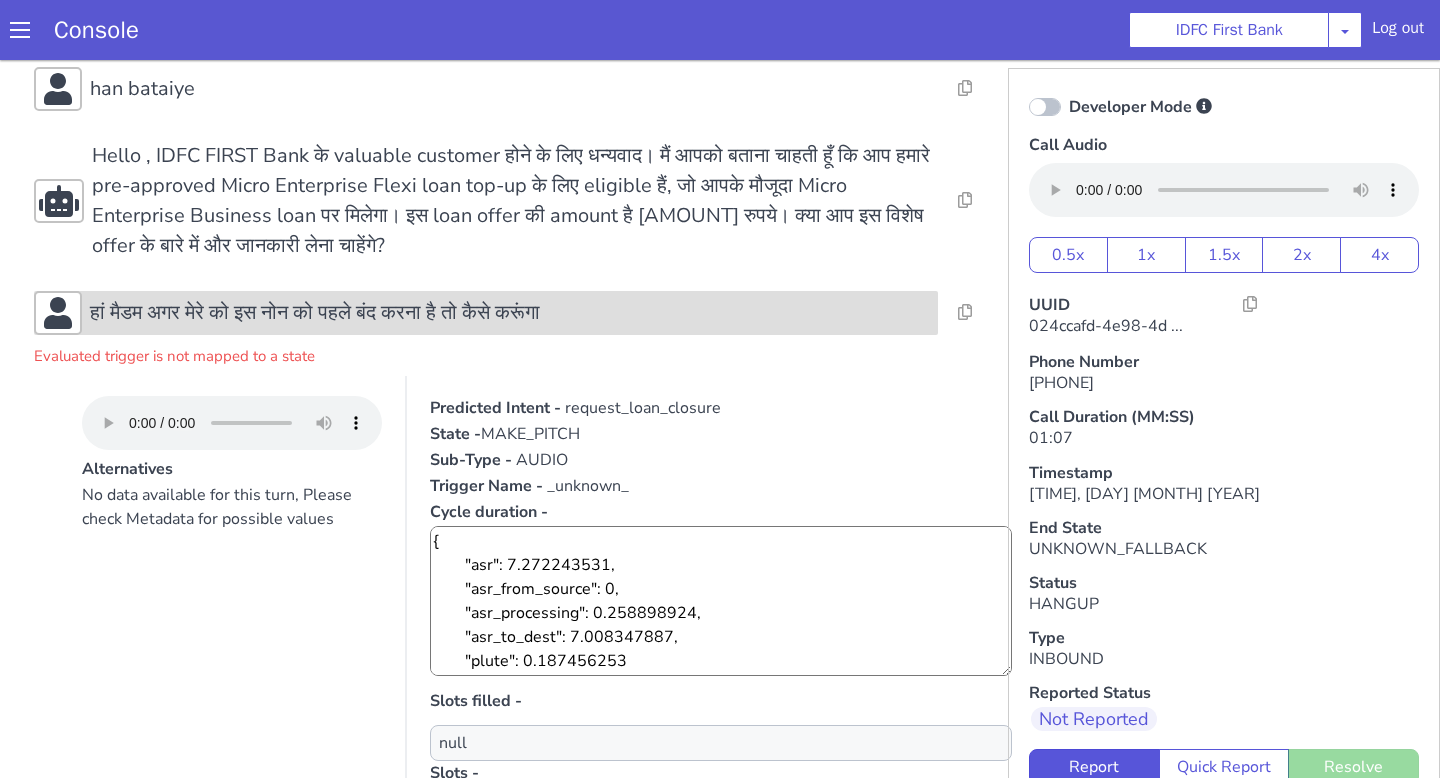 click on "हां मैडम अगर मेरे को इस नोन को पहले बंद करना है तो कैसे करूंगा" at bounding box center (1030, -124) 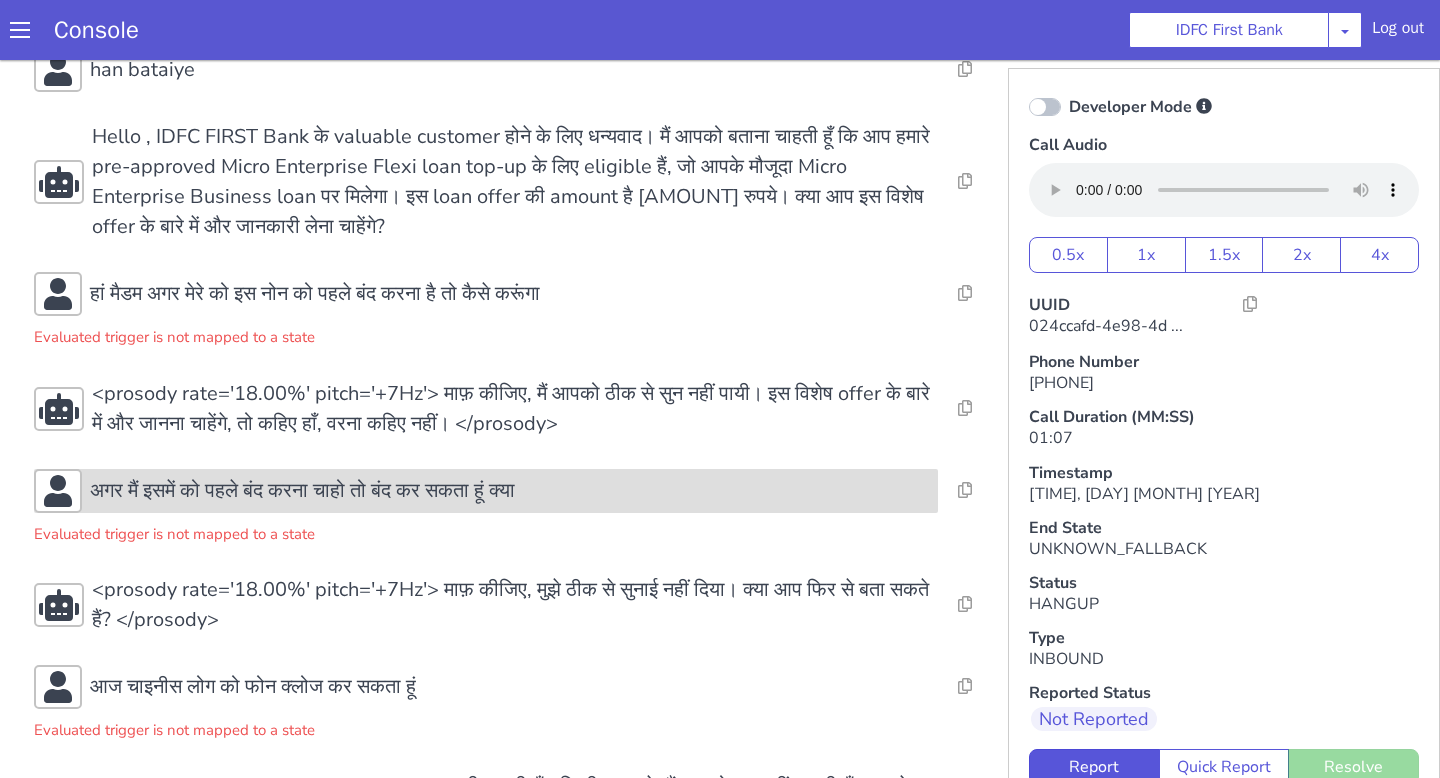 scroll, scrollTop: 176, scrollLeft: 0, axis: vertical 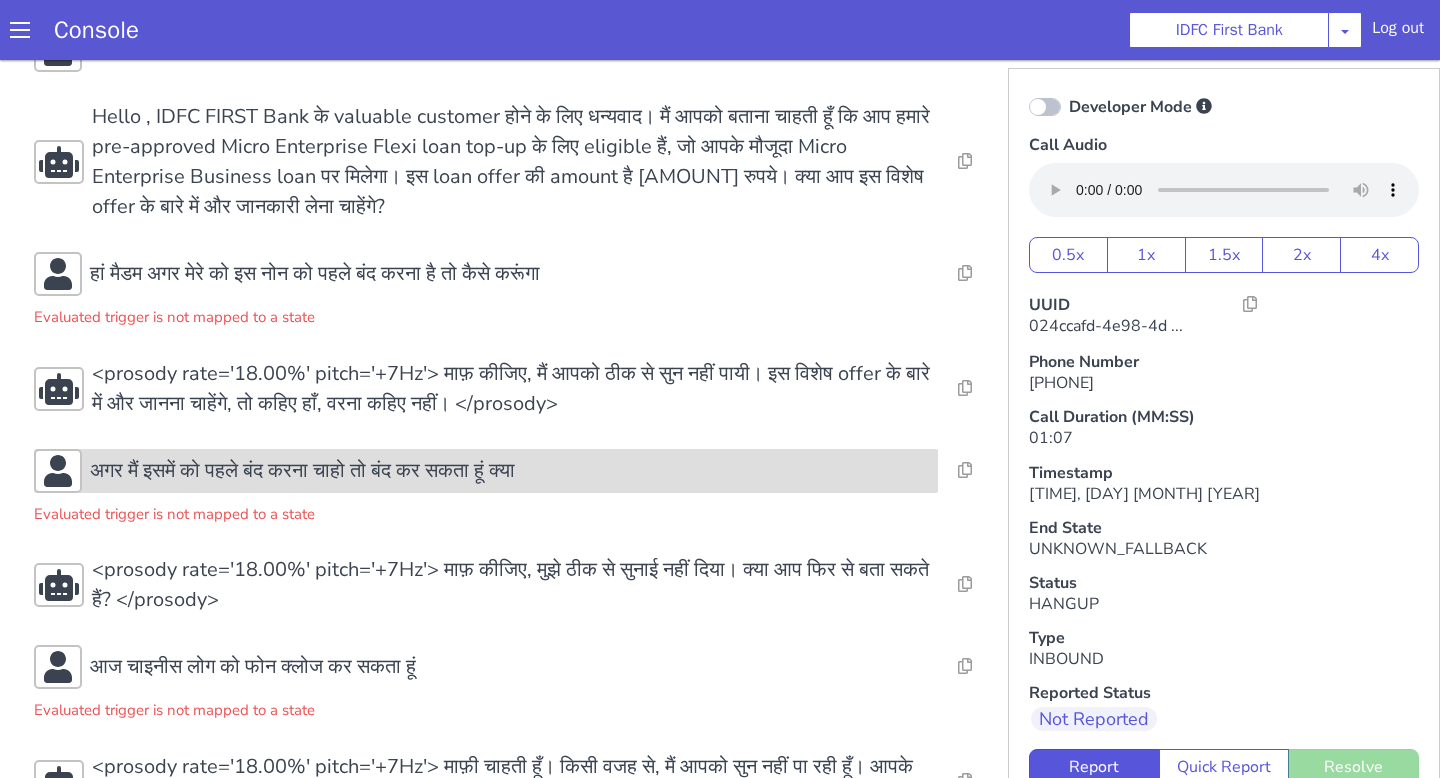 click on "अगर मैं इसमें को पहले बंद करना चाहो तो बंद कर सकता हूं क्या" at bounding box center (1315, 65) 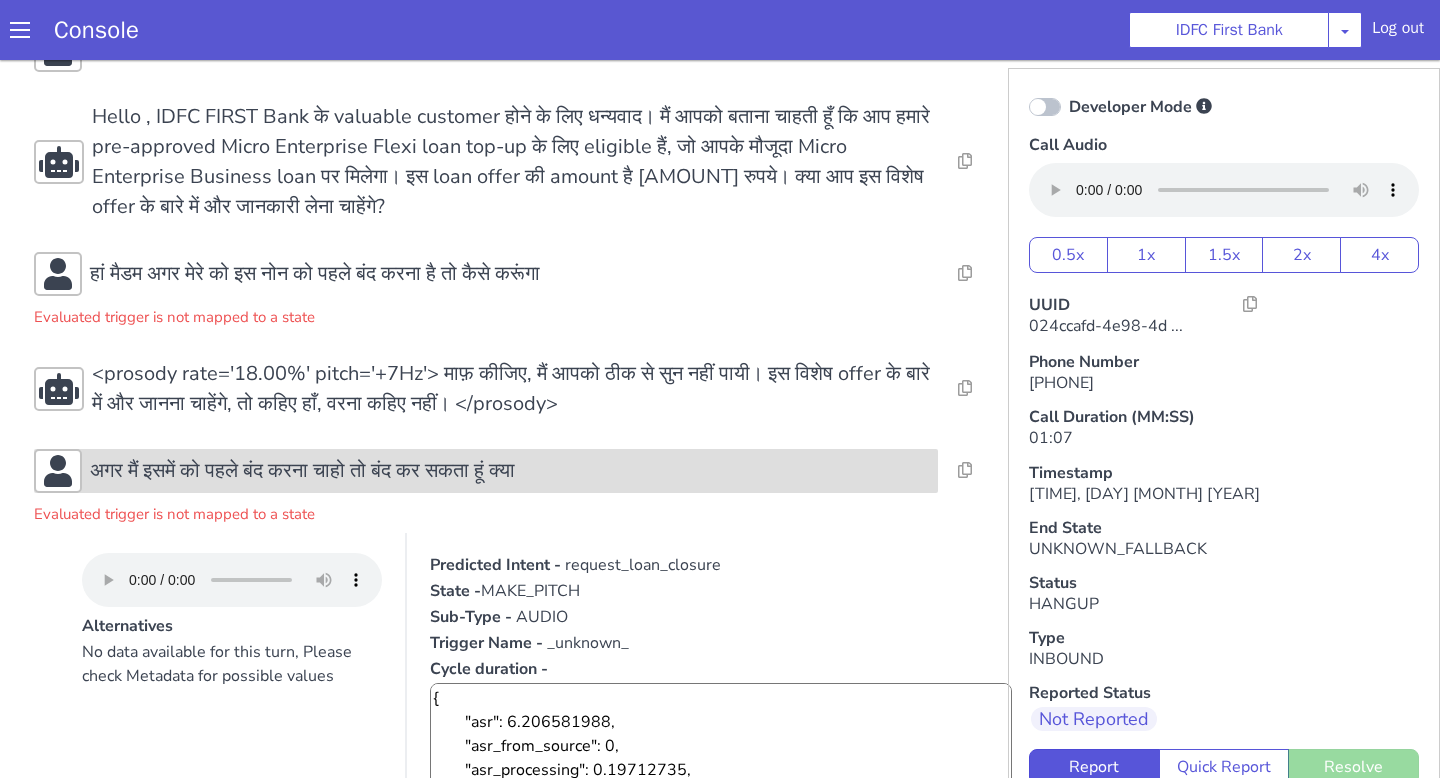 click on "अगर मैं इसमें को पहले बंद करना चाहो तो बंद कर सकता हूं क्या" at bounding box center [1213, 32] 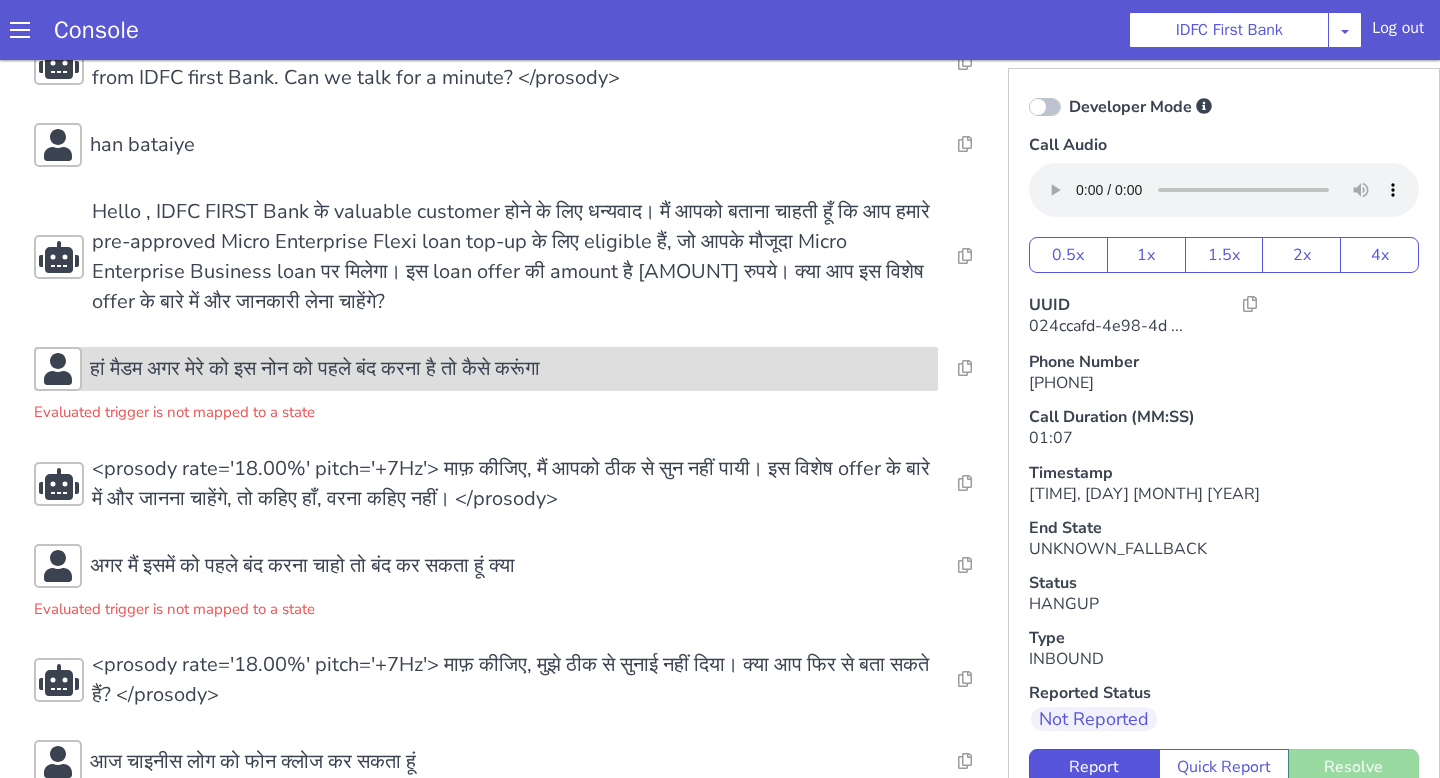 scroll, scrollTop: 48, scrollLeft: 0, axis: vertical 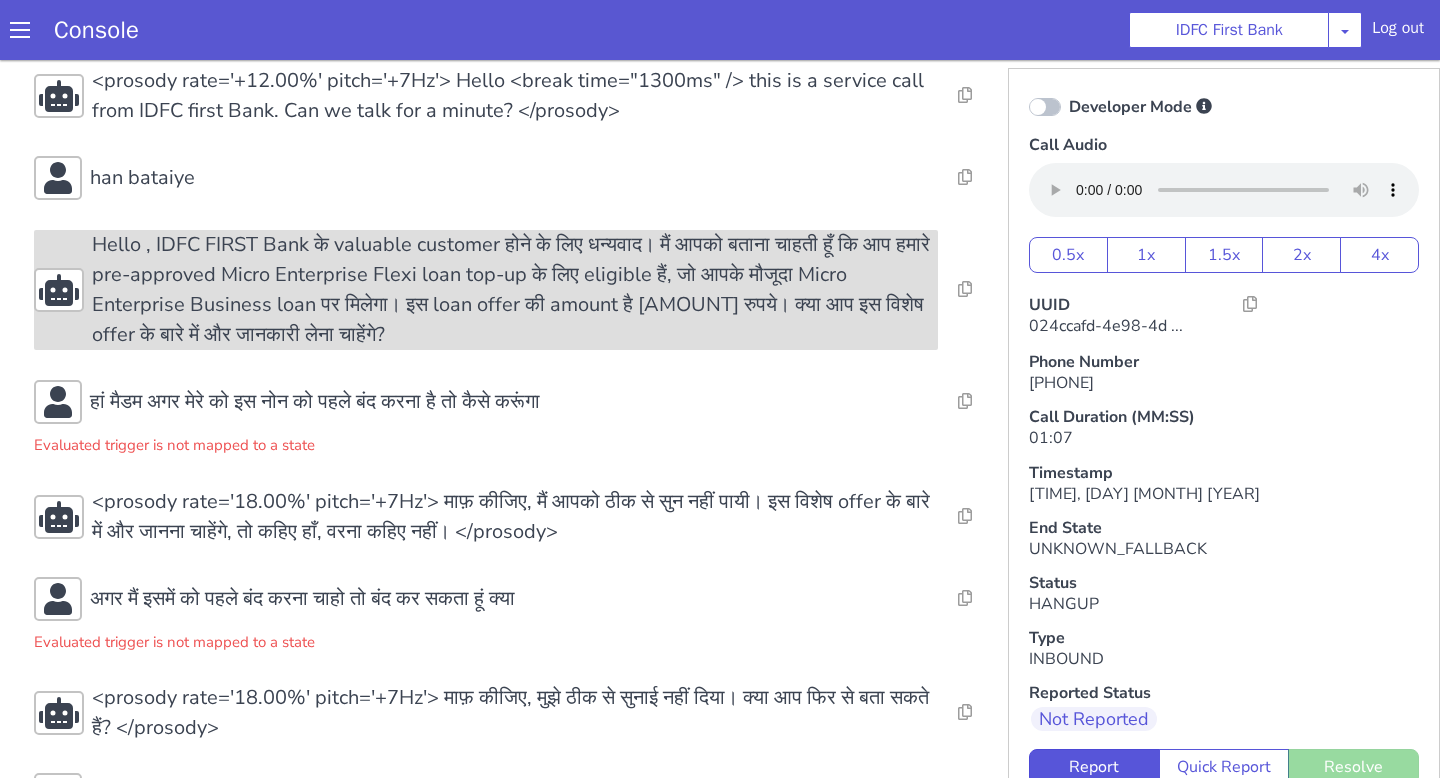 click on "<prosody rate='18.00%' pitch='+7Hz'> Hello , IDFC FIRST Bank के valuable customer होने के लिए धन्यवाद। मैं आपको बताना चाहती हूँ कि आप हमारे pre-approved Micro Enterprise Flexi loan top-up के लिए eligible हैं, जो आपके मौजूदा Micro Enterprise Business loan पर मिलेगा।
इस loan offer की amount है <say-as interpret-as="cardinal">  </say-as> रुपये। क्या आप इस विशेष offer के बारे में और जानकारी लेना चाहेंगे? </prosody>" at bounding box center [1905, 1039] 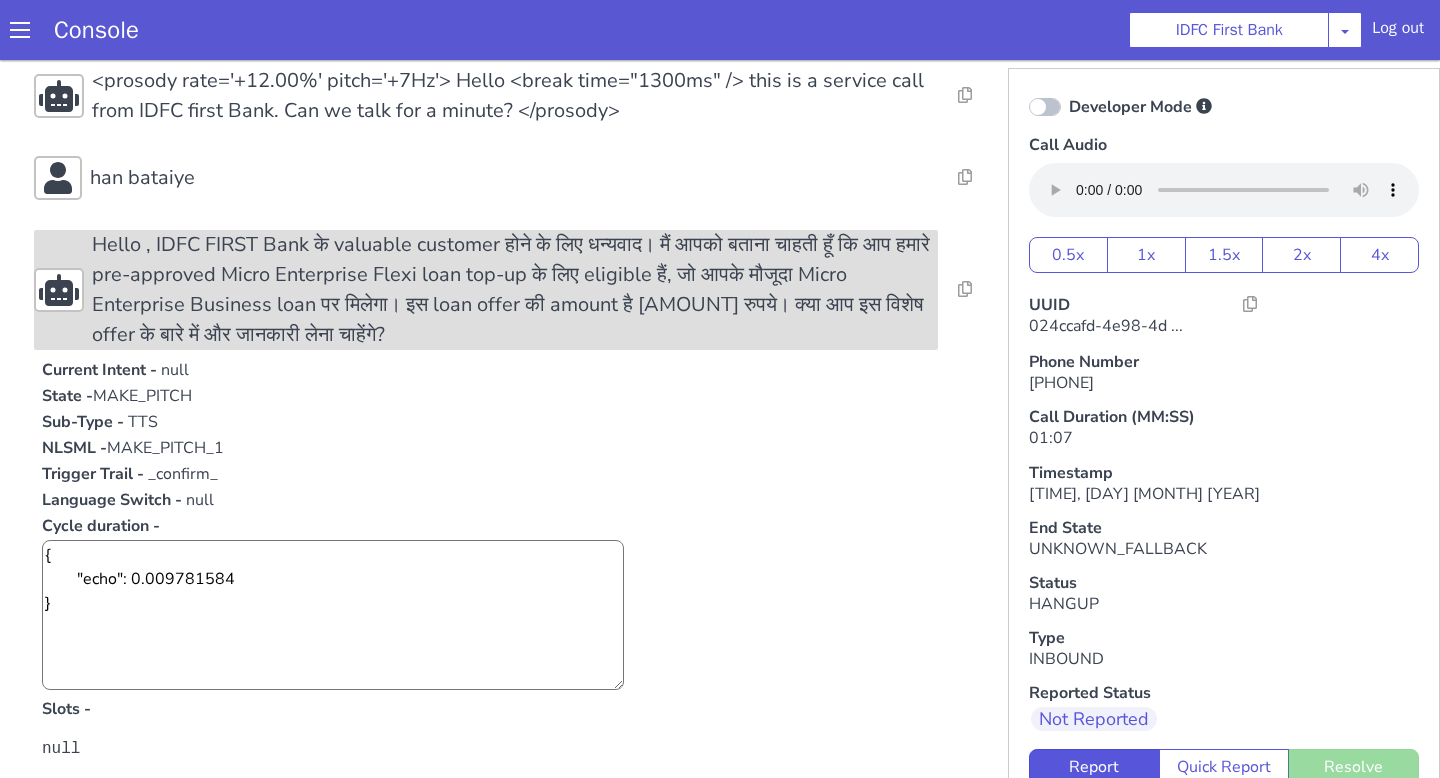 click on "<prosody rate='18.00%' pitch='+7Hz'> Hello , IDFC FIRST Bank के valuable customer होने के लिए धन्यवाद। मैं आपको बताना चाहती हूँ कि आप हमारे pre-approved Micro Enterprise Flexi loan top-up के लिए eligible हैं, जो आपके मौजूदा Micro Enterprise Business loan पर मिलेगा।
इस loan offer की amount है <say-as interpret-as="cardinal">  </say-as> रुपये। क्या आप इस विशेष offer के बारे में और जानकारी लेना चाहेंगे? </prosody>" at bounding box center (1801, 66) 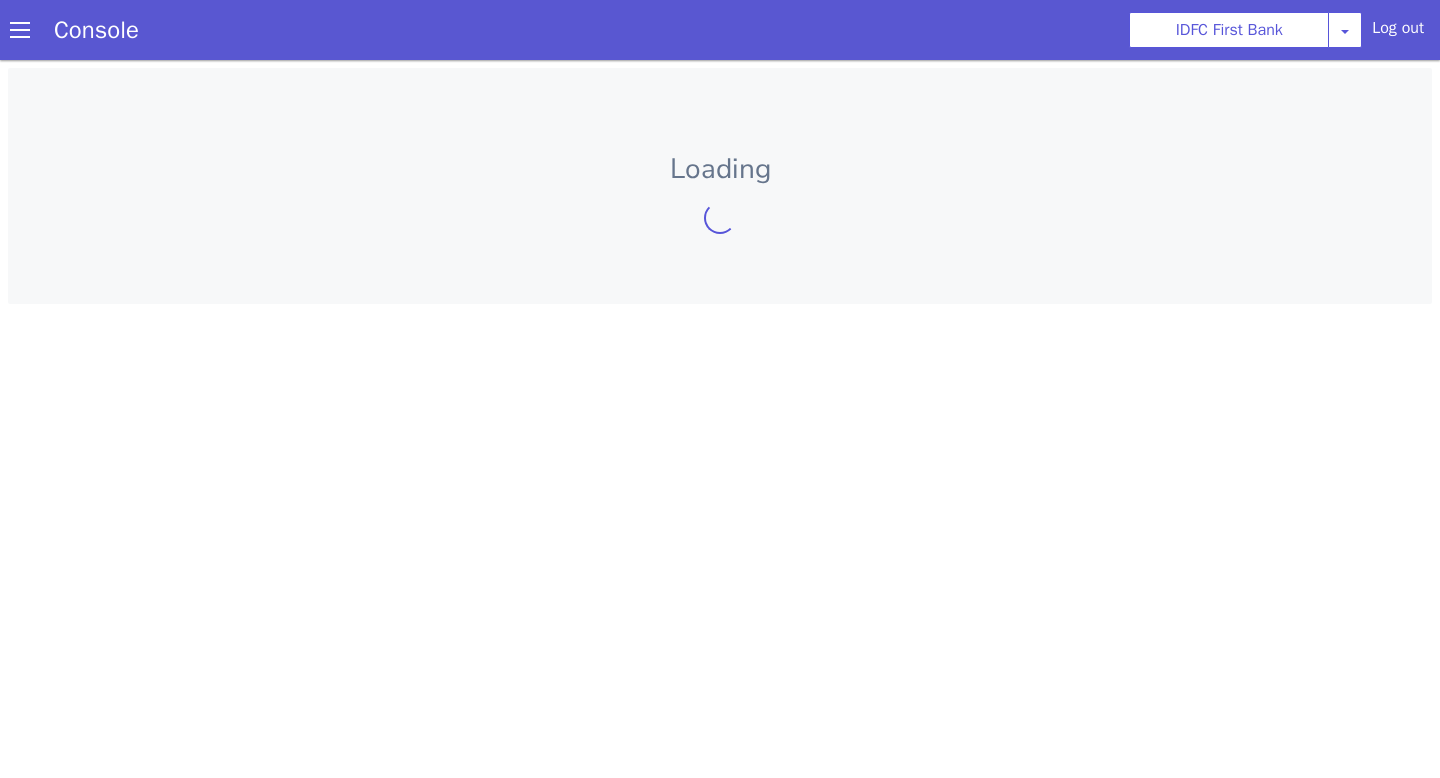 scroll, scrollTop: 0, scrollLeft: 0, axis: both 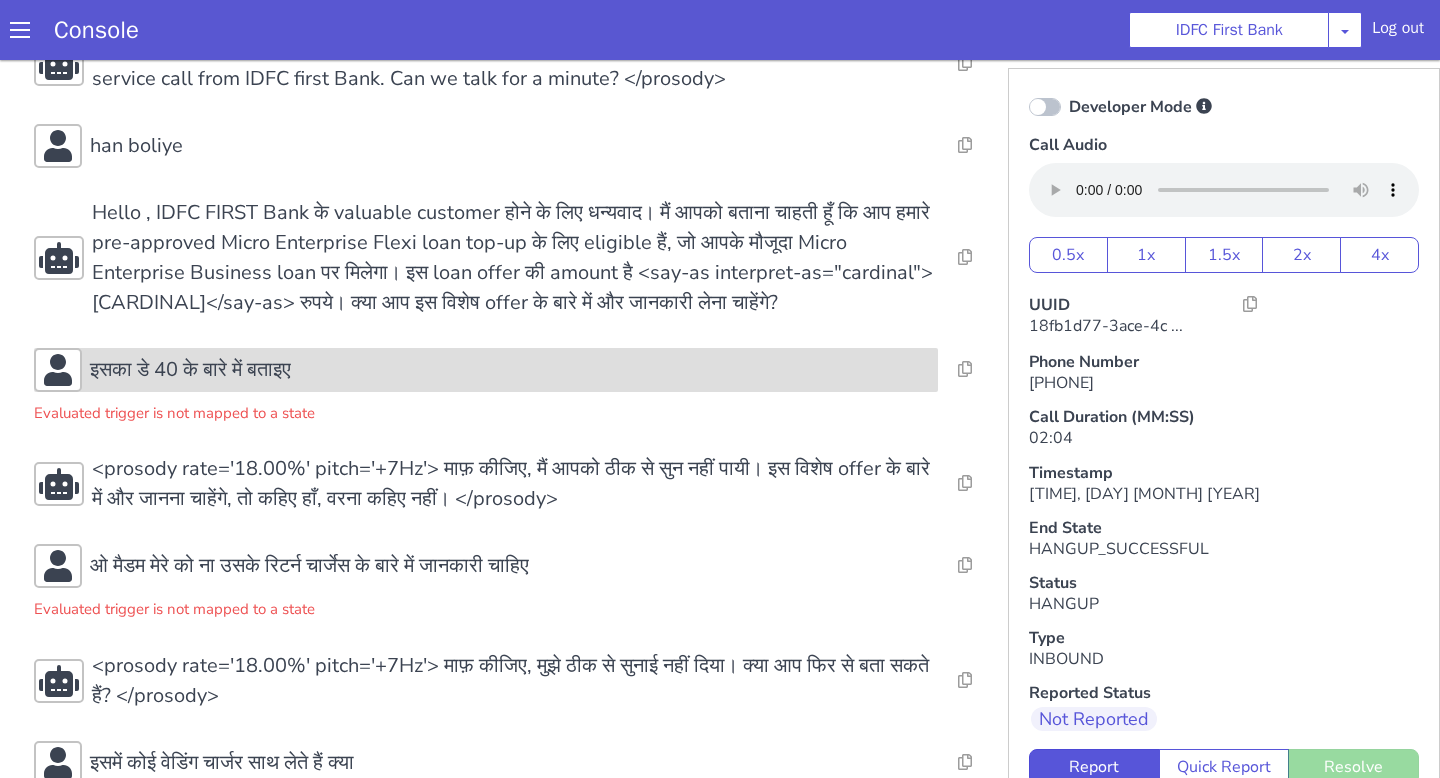 click on "इसका डे 40 के बारे में बताइए" at bounding box center [510, 370] 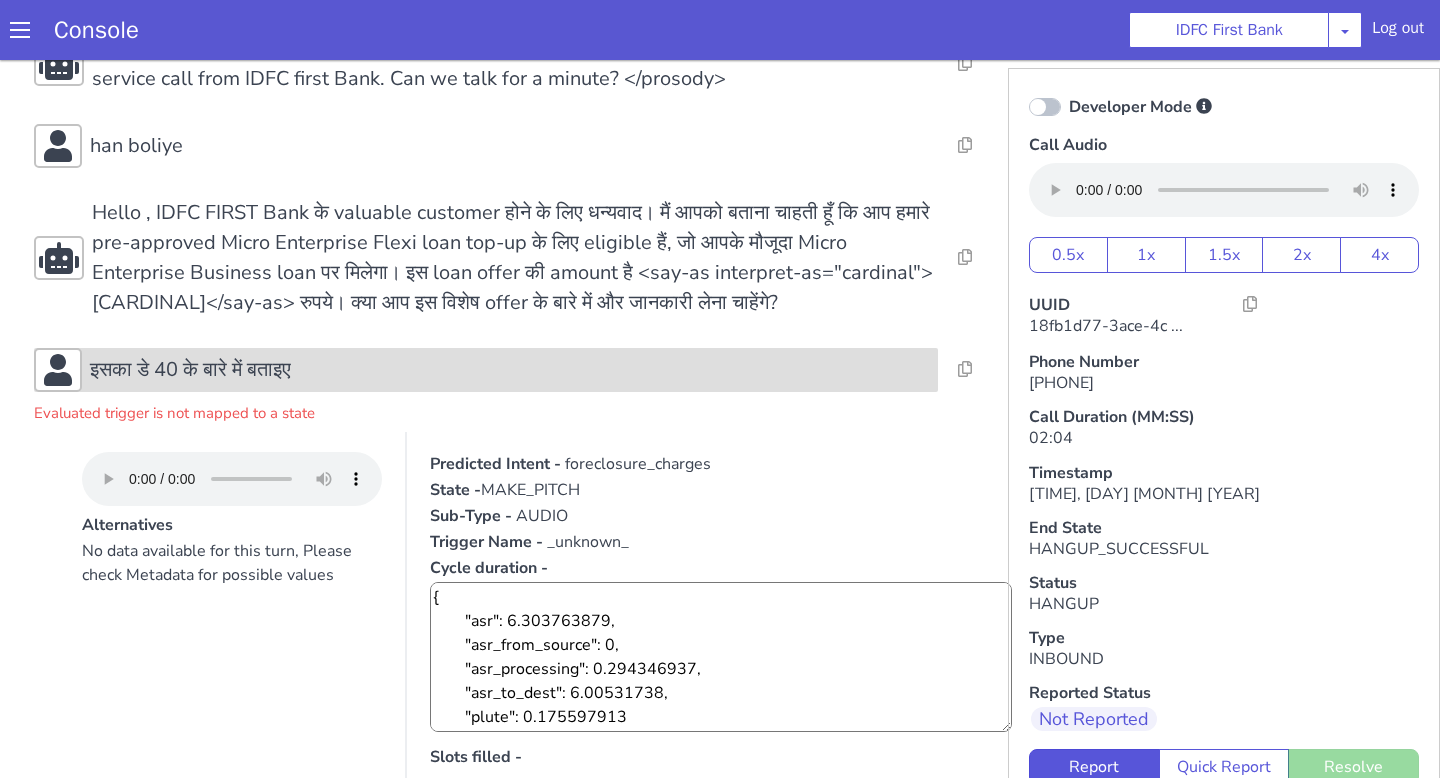 click on "इसका डे 40 के बारे में बताइए" at bounding box center (510, 370) 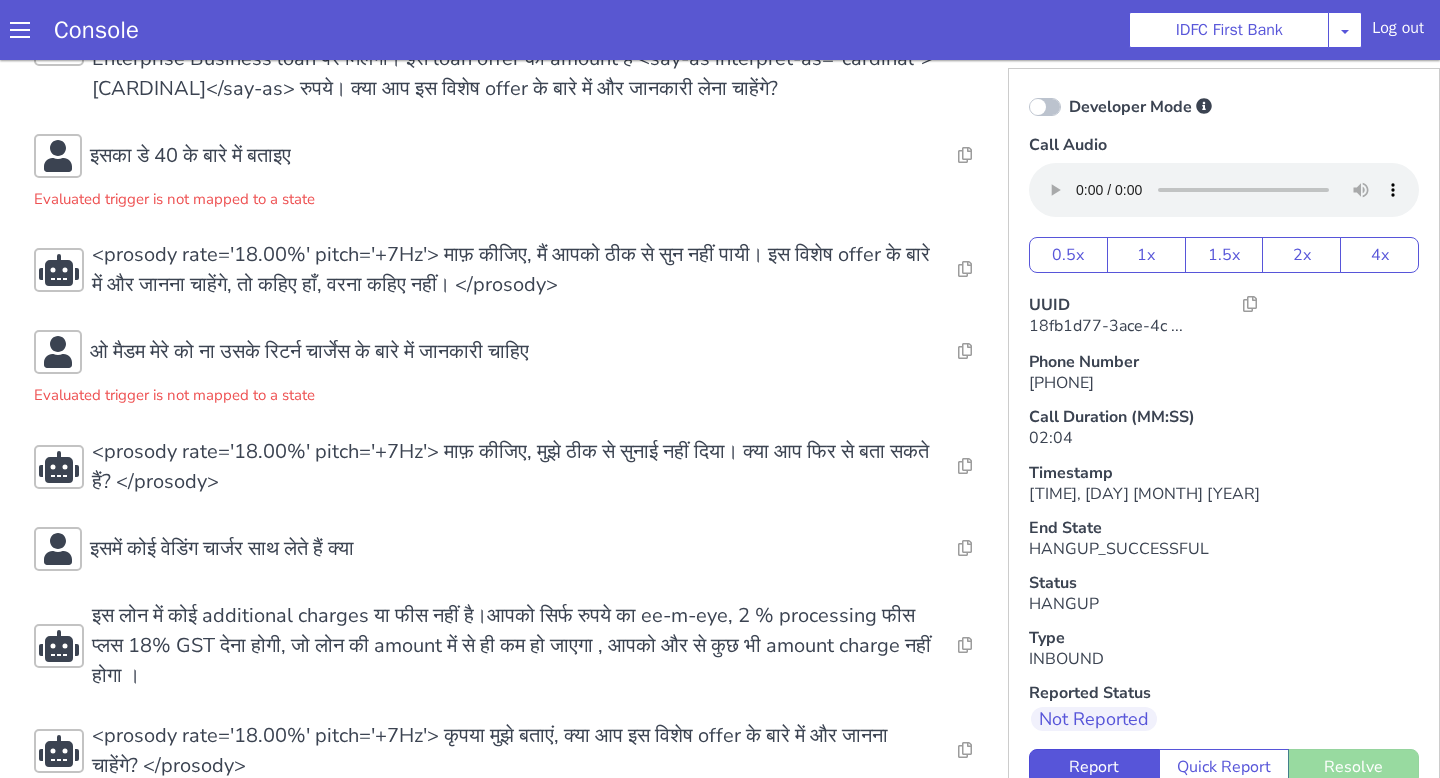 scroll, scrollTop: 503, scrollLeft: 0, axis: vertical 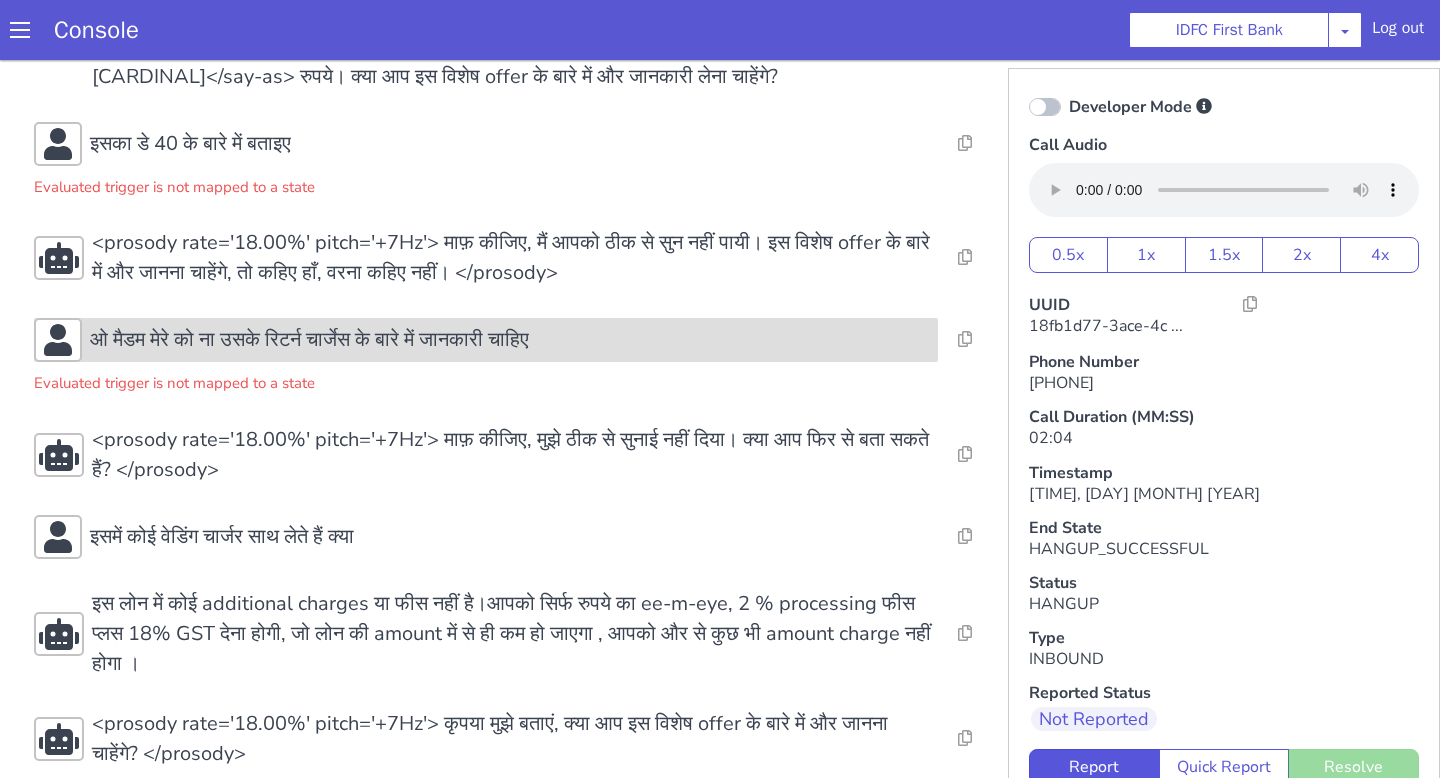 click on "ओ मैडम मेरे को ना उसके रिटर्न चार्जेस के बारे में जानकारी चाहिए" at bounding box center (510, 340) 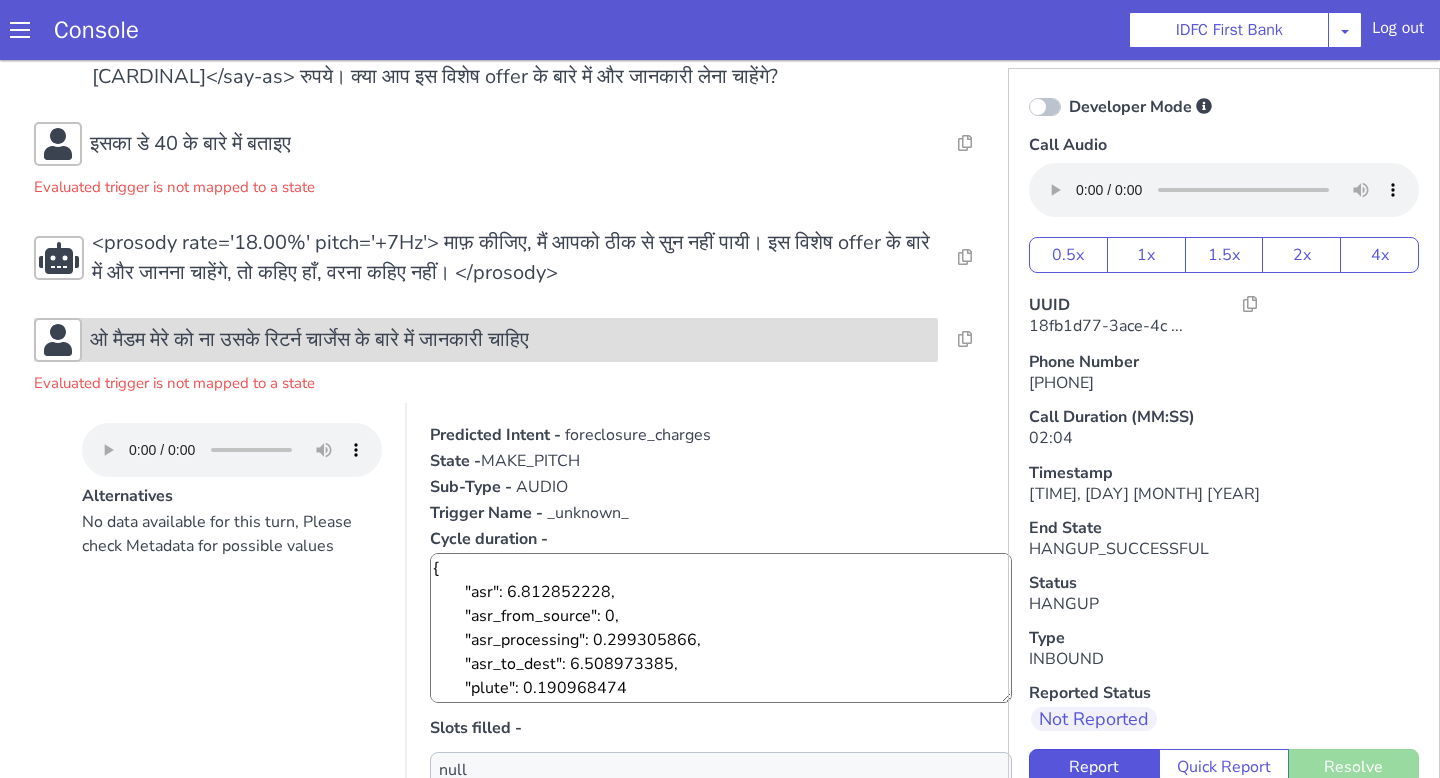 click on "ओ मैडम मेरे को ना उसके रिटर्न चार्जेस के बारे में जानकारी चाहिए" at bounding box center [510, 340] 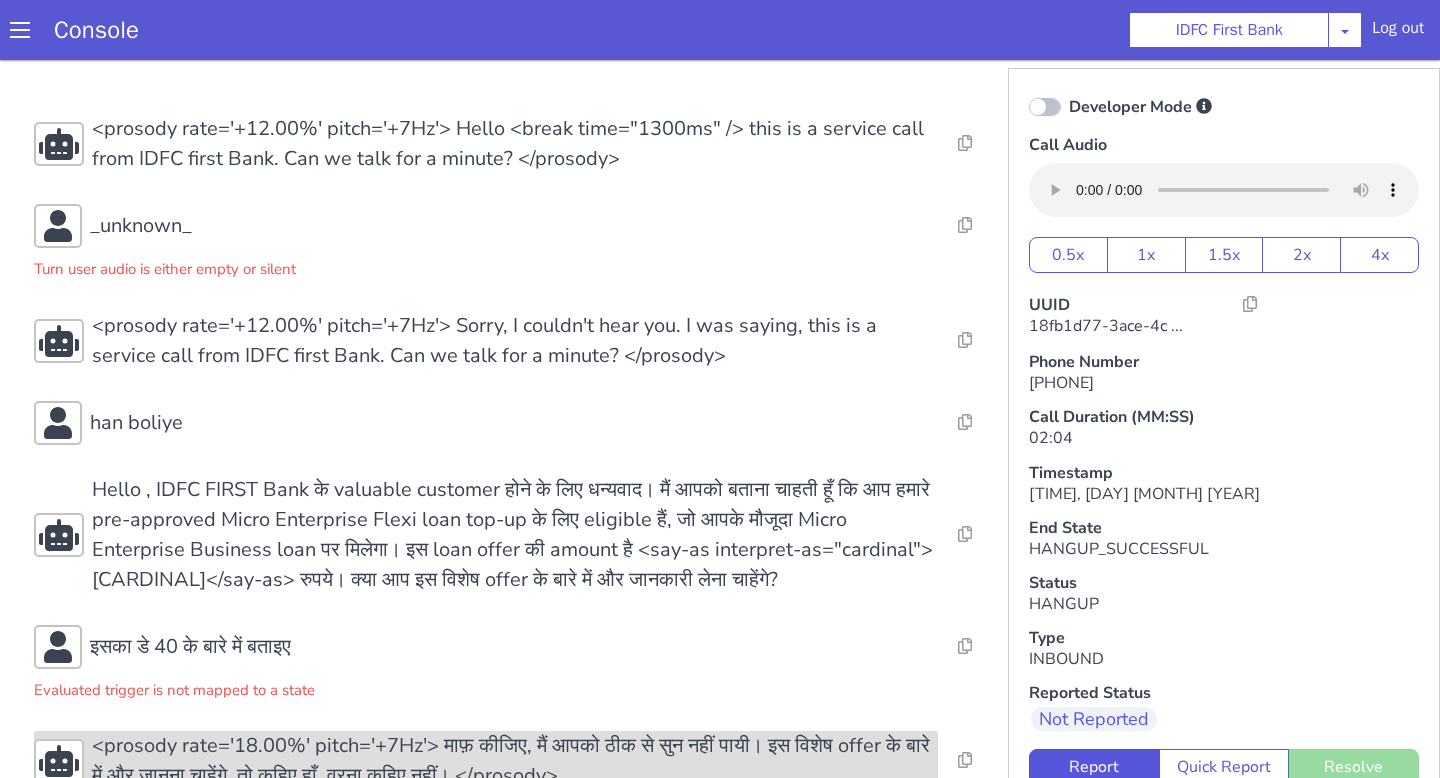 scroll, scrollTop: 6, scrollLeft: 0, axis: vertical 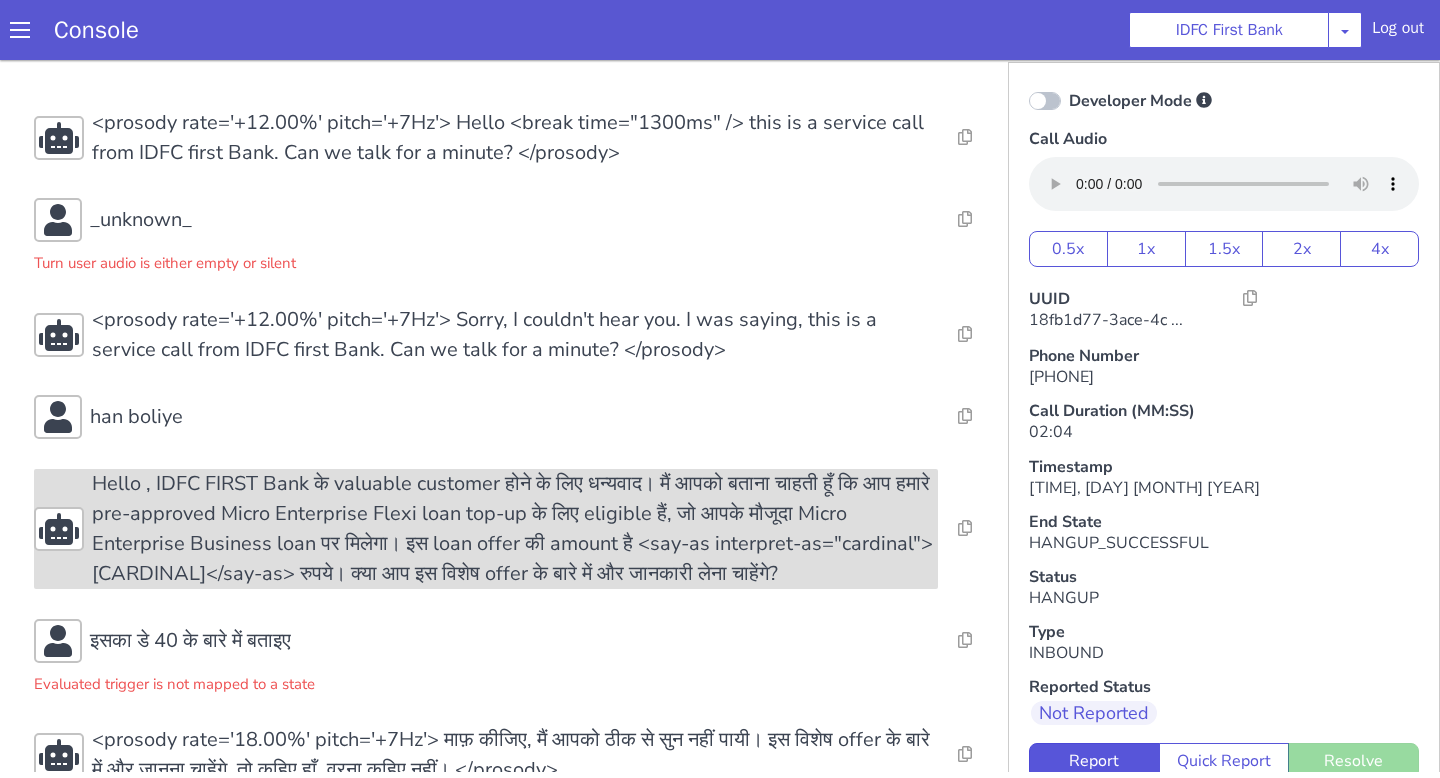 click on "<prosody rate='18.00%' pitch='+7Hz'> Hello , IDFC FIRST Bank के valuable customer होने के लिए धन्यवाद। मैं आपको बताना चाहती हूँ कि आप हमारे pre-approved Micro Enterprise Flexi loan top-up के लिए eligible हैं, जो आपके मौजूदा Micro Enterprise Business loan पर मिलेगा।
इस loan offer की amount है <say-as interpret-as="cardinal">  </say-as> रुपये। क्या आप इस विशेष offer के बारे में और जानकारी लेना चाहेंगे? </prosody>" at bounding box center (515, 529) 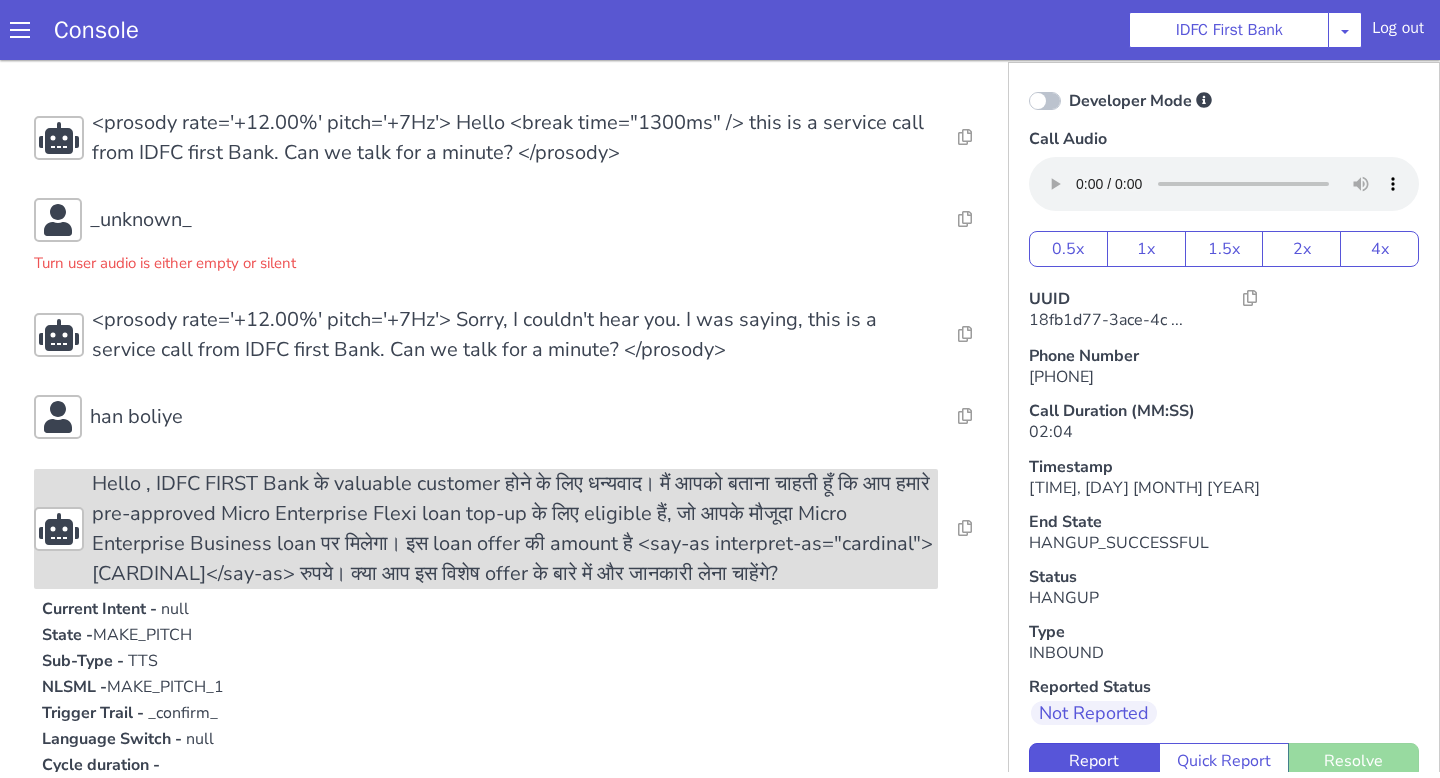 click on "<prosody rate='18.00%' pitch='+7Hz'> Hello , IDFC FIRST Bank के valuable customer होने के लिए धन्यवाद। मैं आपको बताना चाहती हूँ कि आप हमारे pre-approved Micro Enterprise Flexi loan top-up के लिए eligible हैं, जो आपके मौजूदा Micro Enterprise Business loan पर मिलेगा।
इस loan offer की amount है <say-as interpret-as="cardinal">  </say-as> रुपये। क्या आप इस विशेष offer के बारे में और जानकारी लेना चाहेंगे? </prosody>" at bounding box center [515, 529] 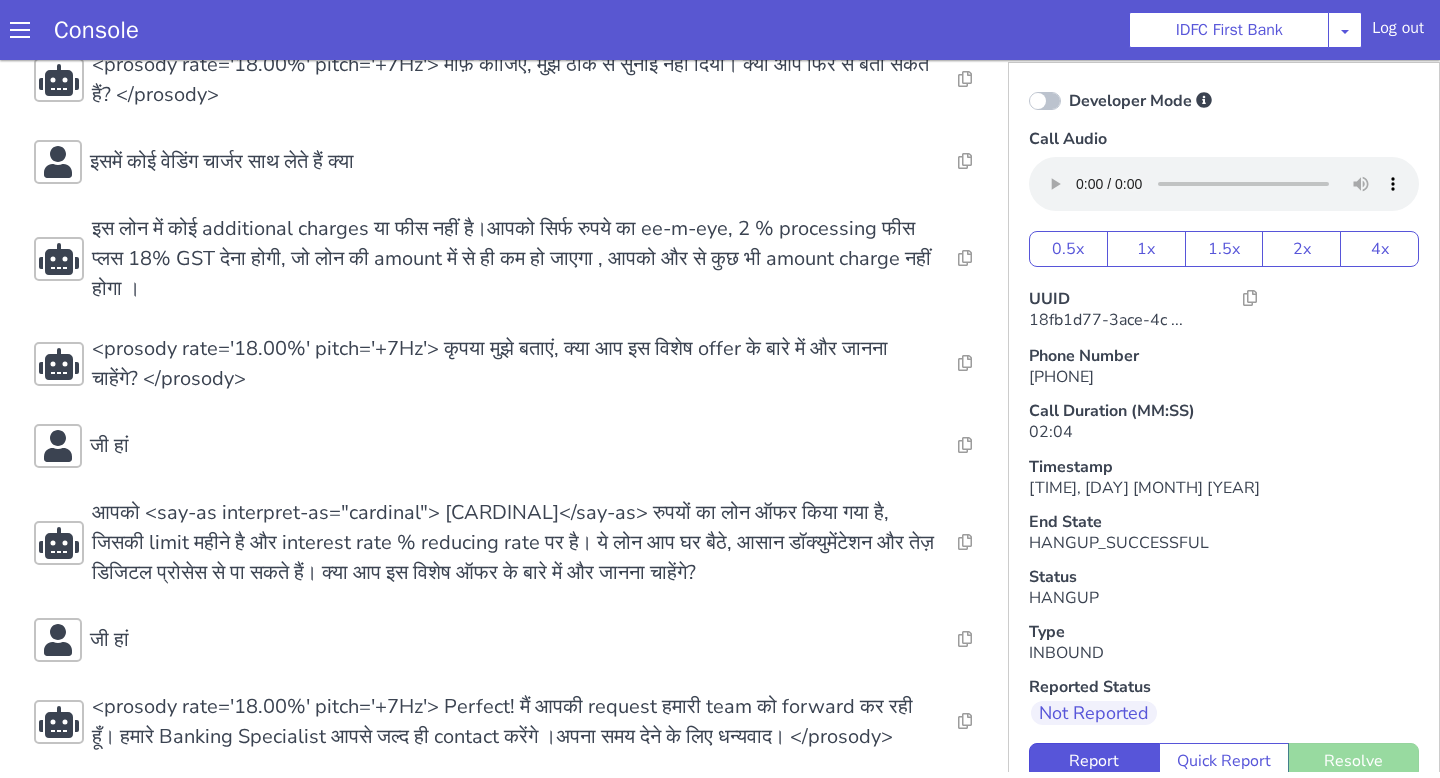 scroll, scrollTop: 949, scrollLeft: 0, axis: vertical 